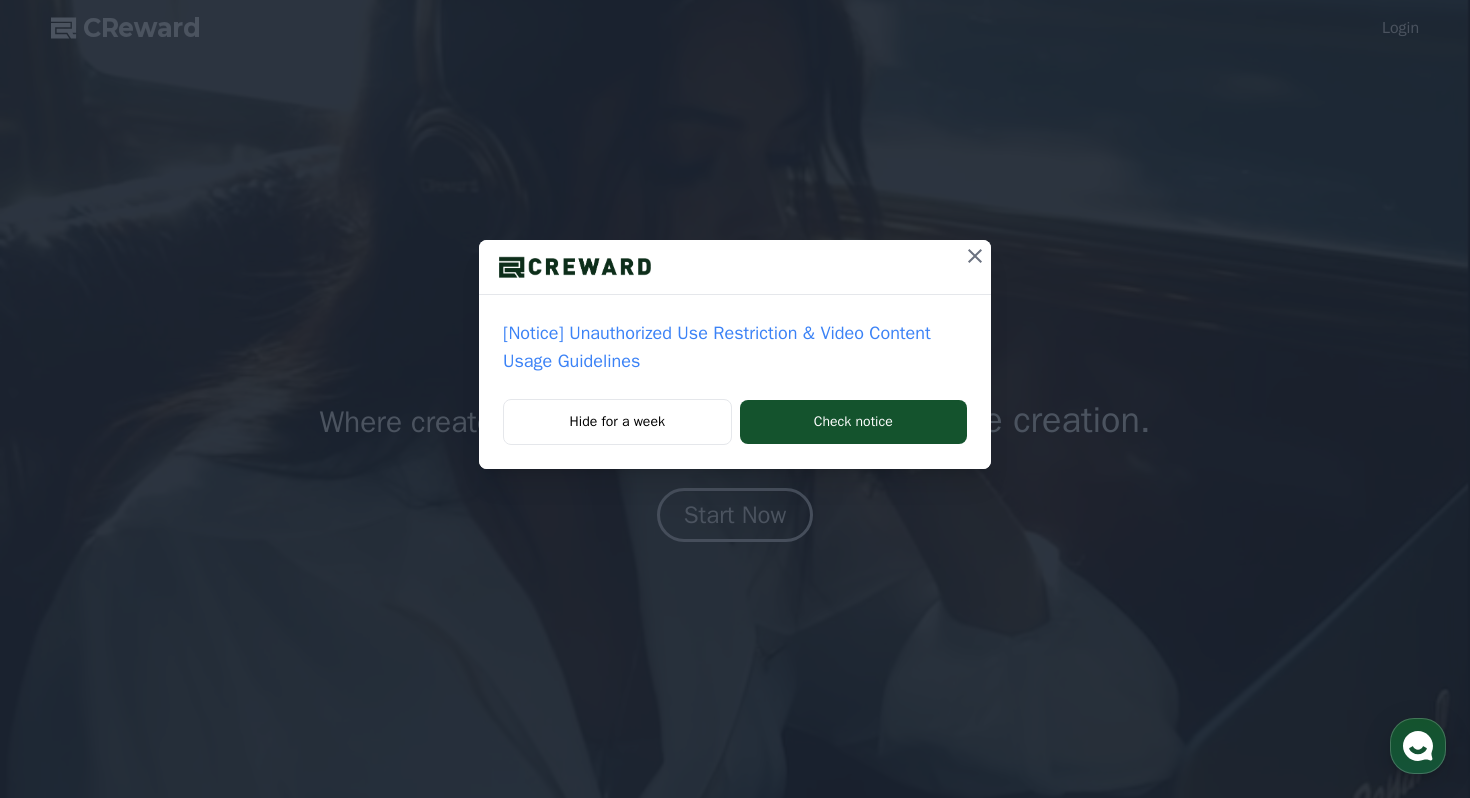 scroll, scrollTop: 0, scrollLeft: 0, axis: both 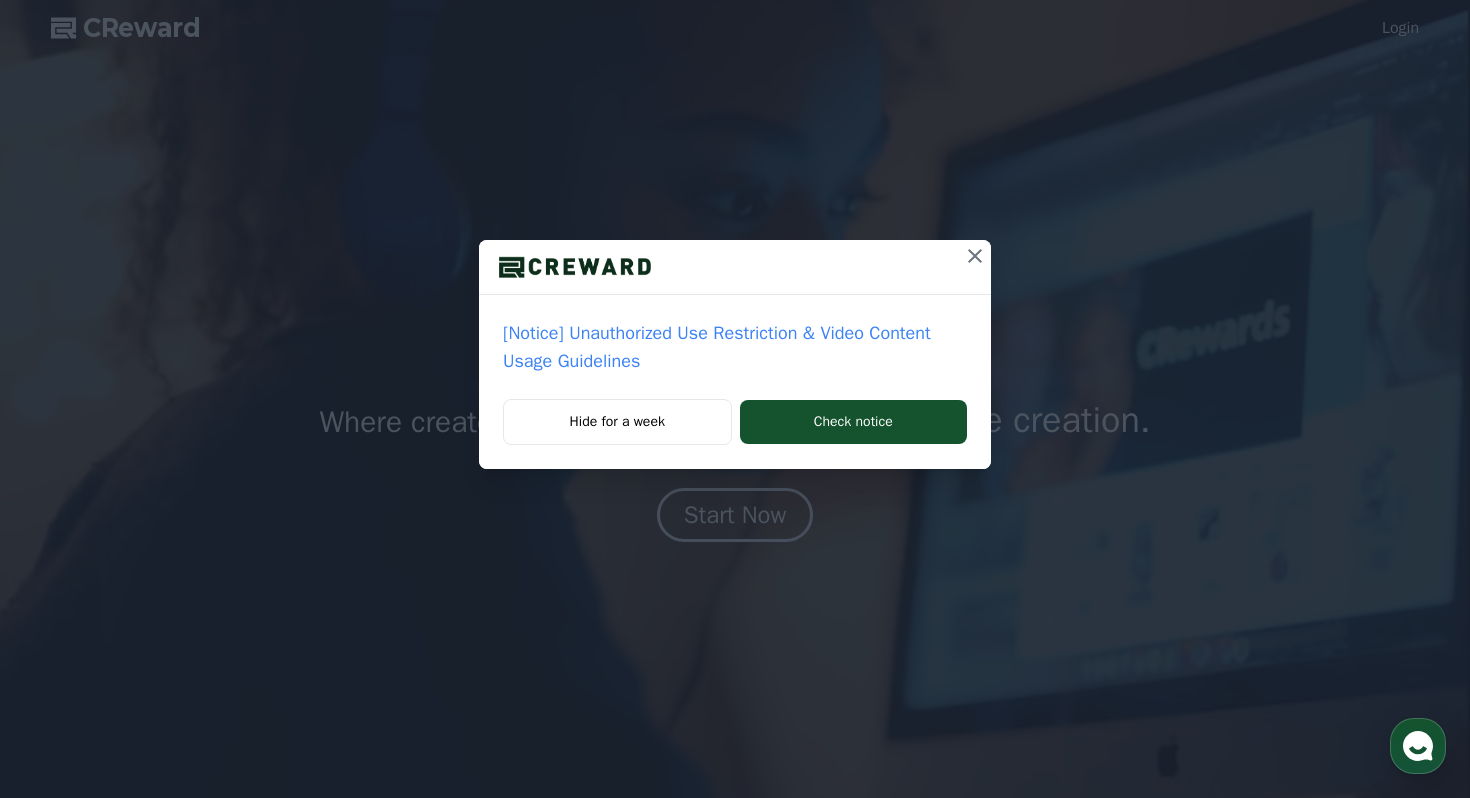 drag, startPoint x: 809, startPoint y: 434, endPoint x: 796, endPoint y: 350, distance: 85 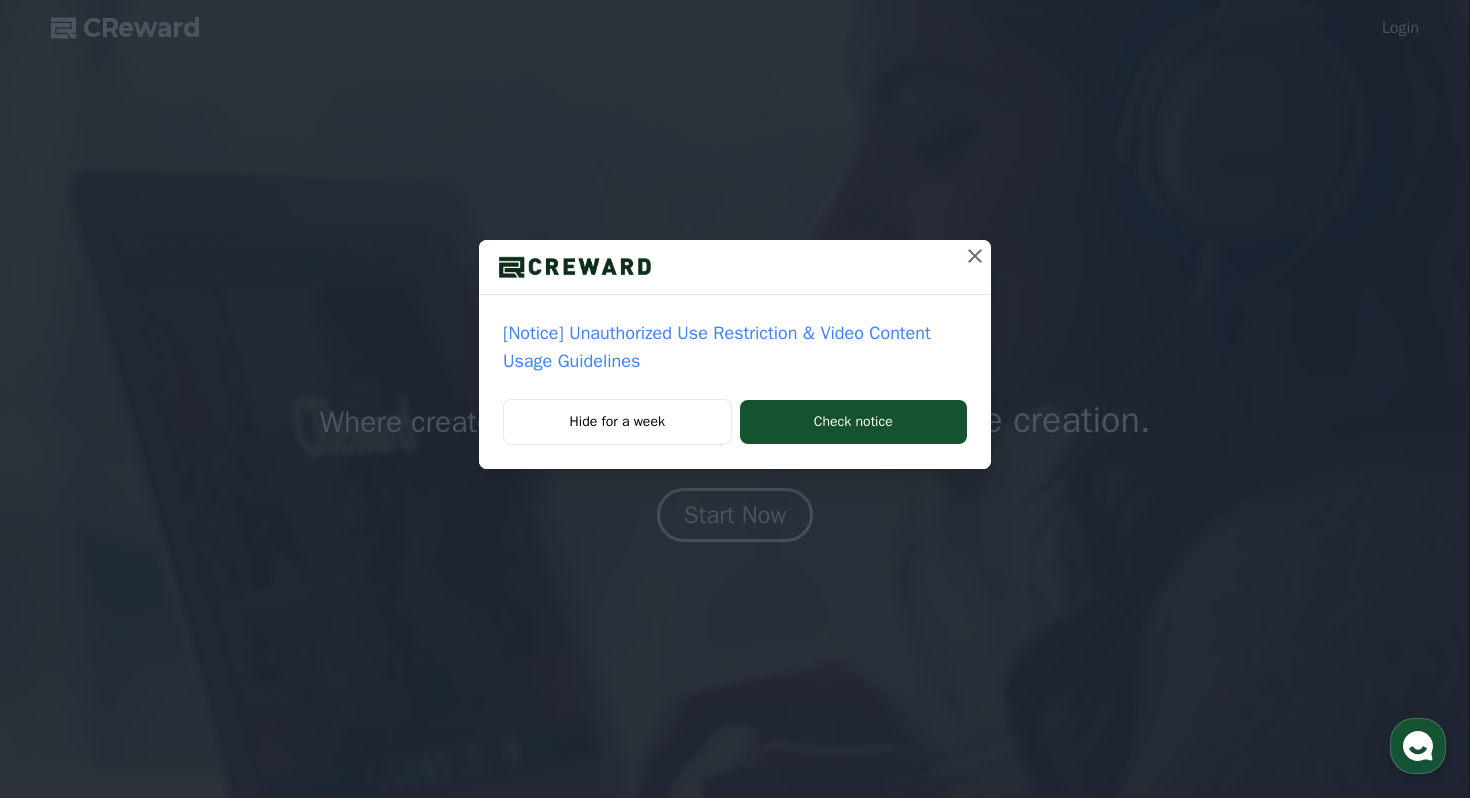 click on "[Notice] Unauthorized Use Restriction & Video Content Usage Guidelines       Hide for a week     Check notice" at bounding box center (735, 354) 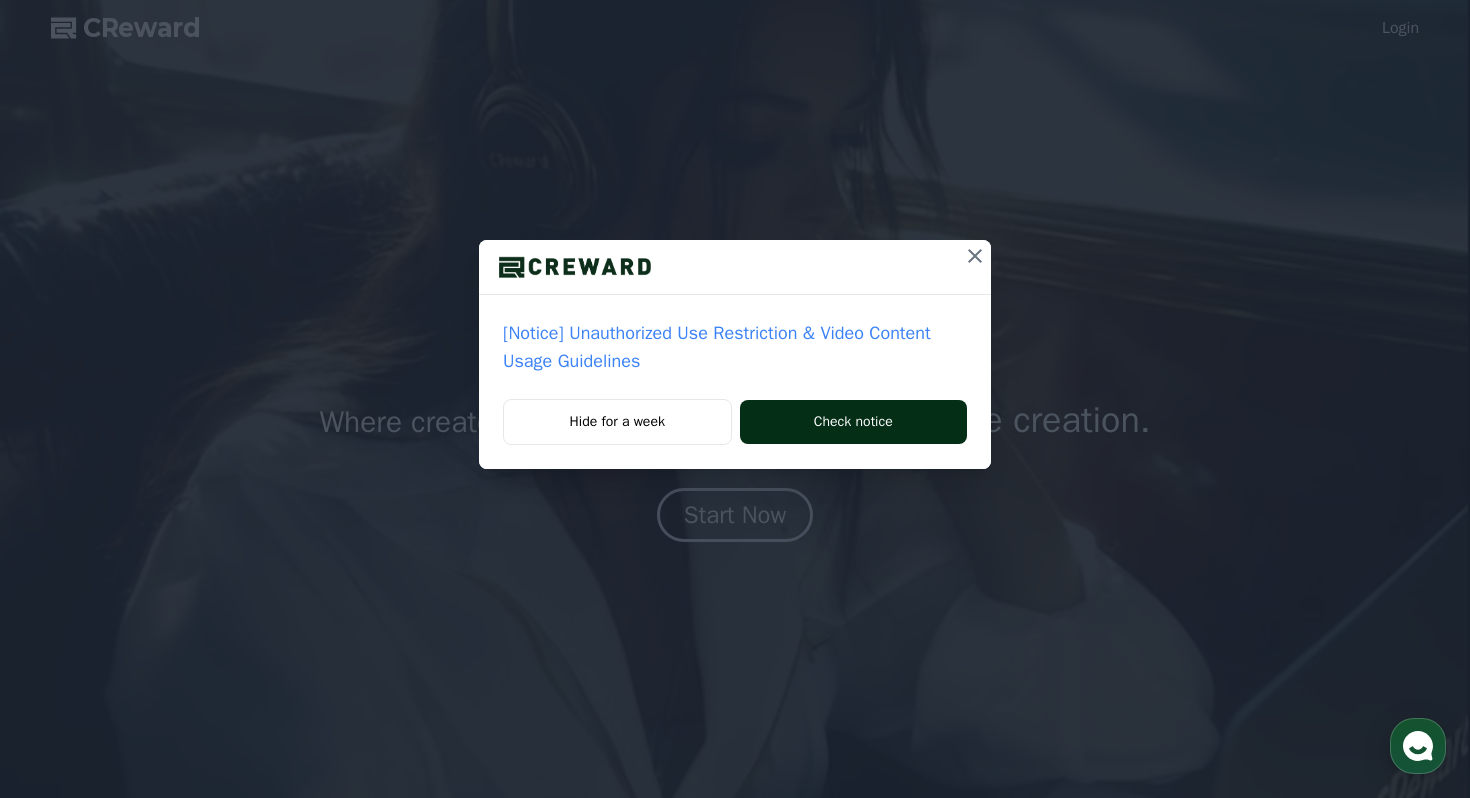 drag, startPoint x: 973, startPoint y: 263, endPoint x: 900, endPoint y: 433, distance: 185.0108 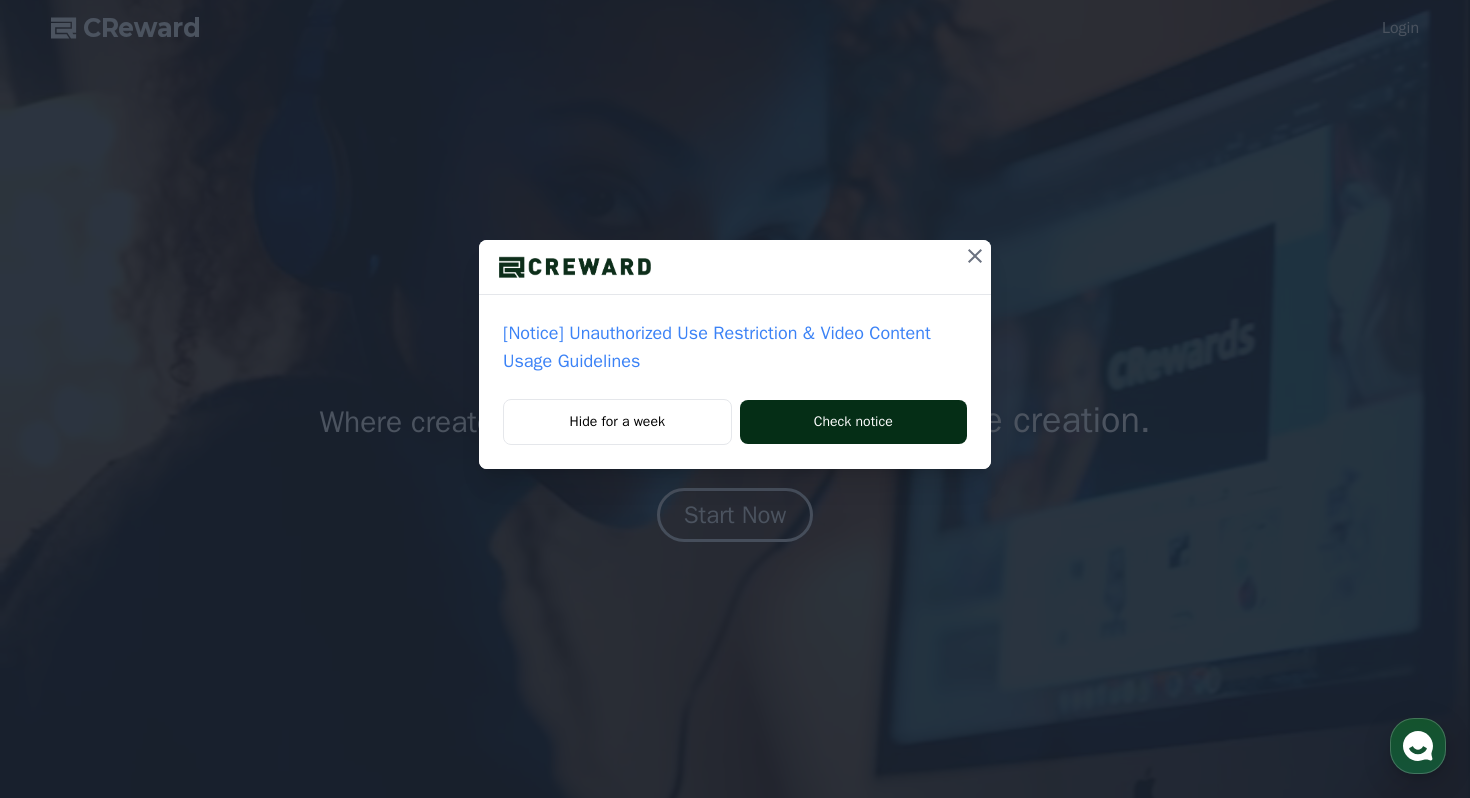 click on "[Notice] Unauthorized Use Restriction & Video Content Usage Guidelines       Hide for a week     Check notice" at bounding box center (735, 354) 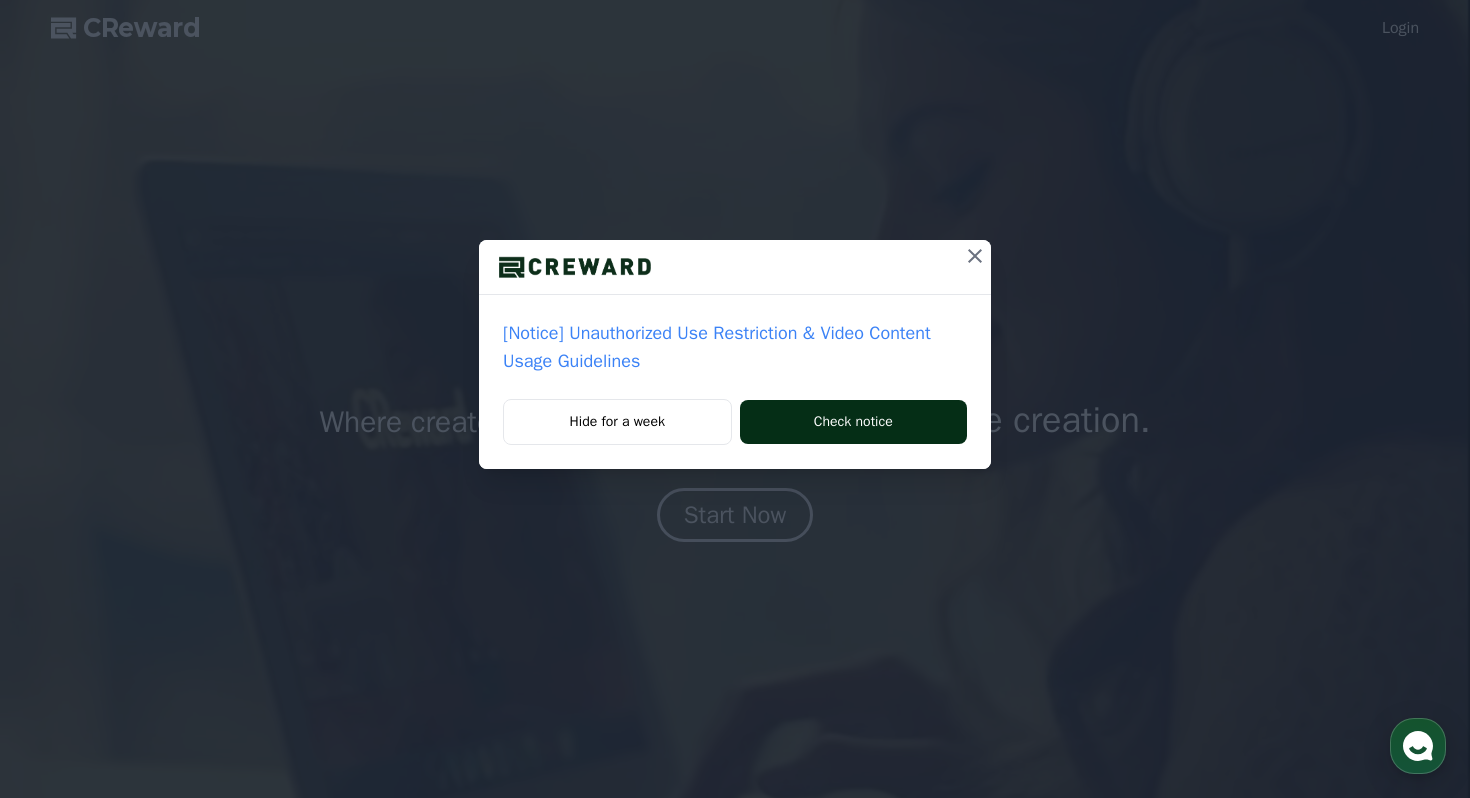 click on "Check notice" at bounding box center (853, 422) 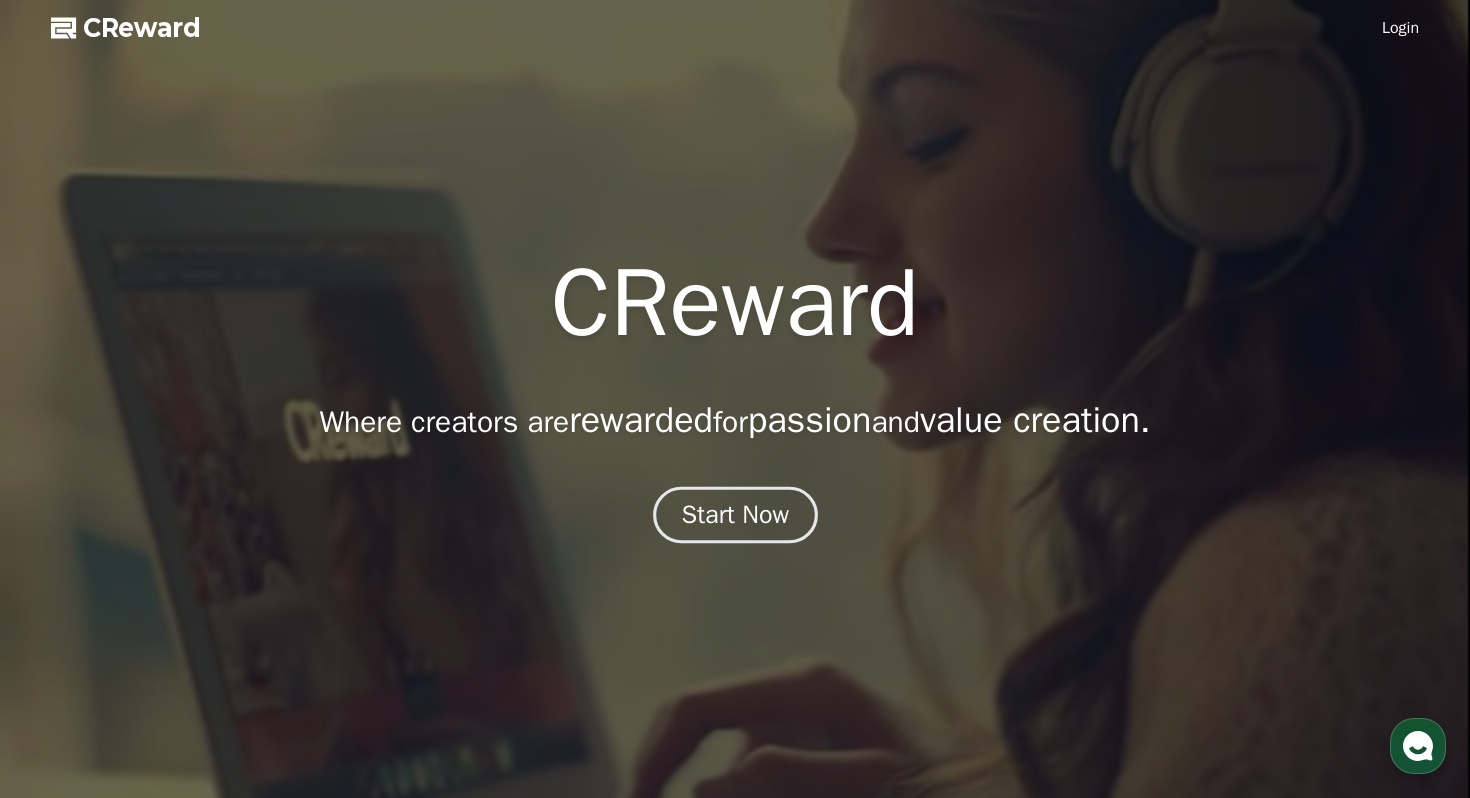 click on "Start Now" at bounding box center (735, 515) 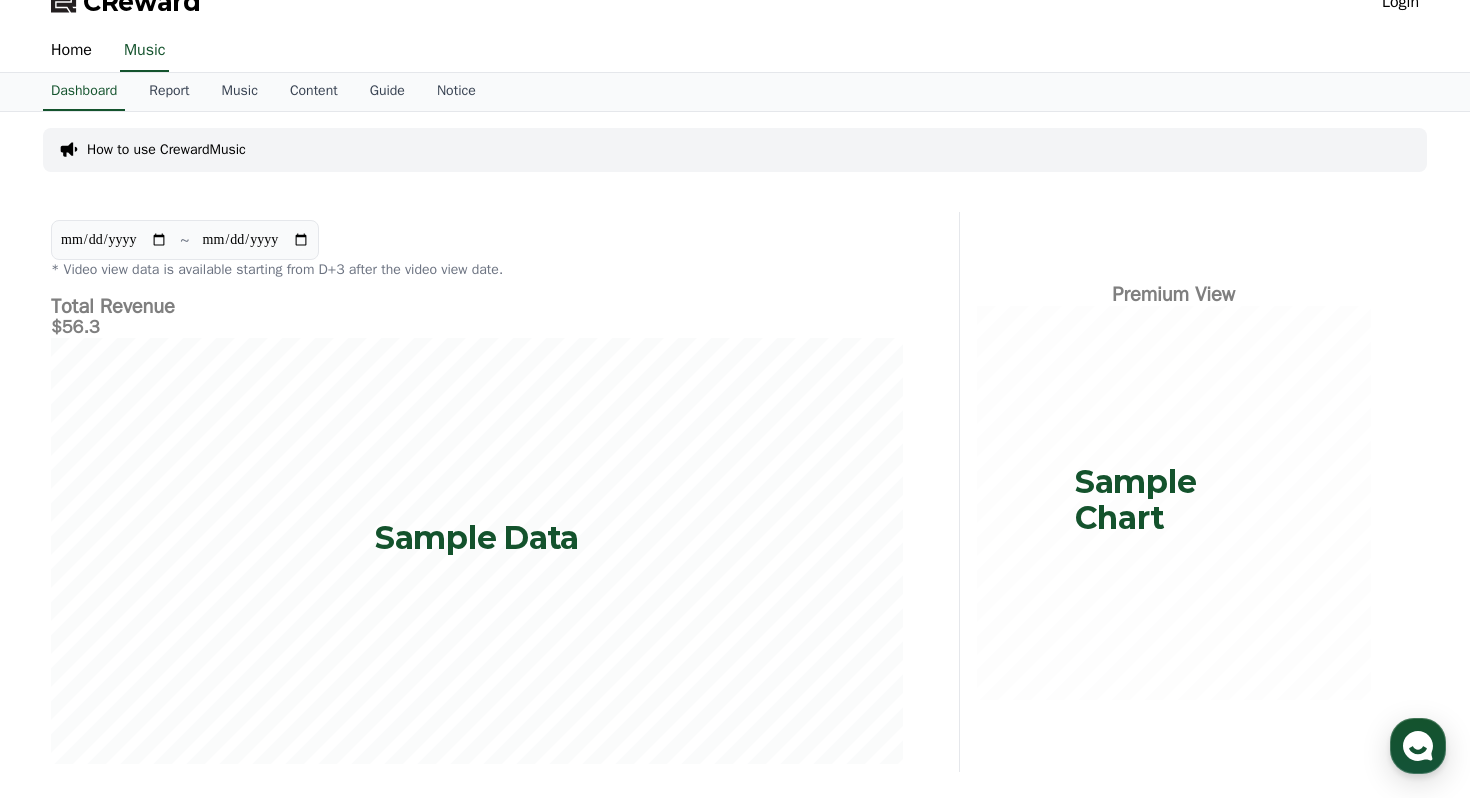 scroll, scrollTop: 0, scrollLeft: 0, axis: both 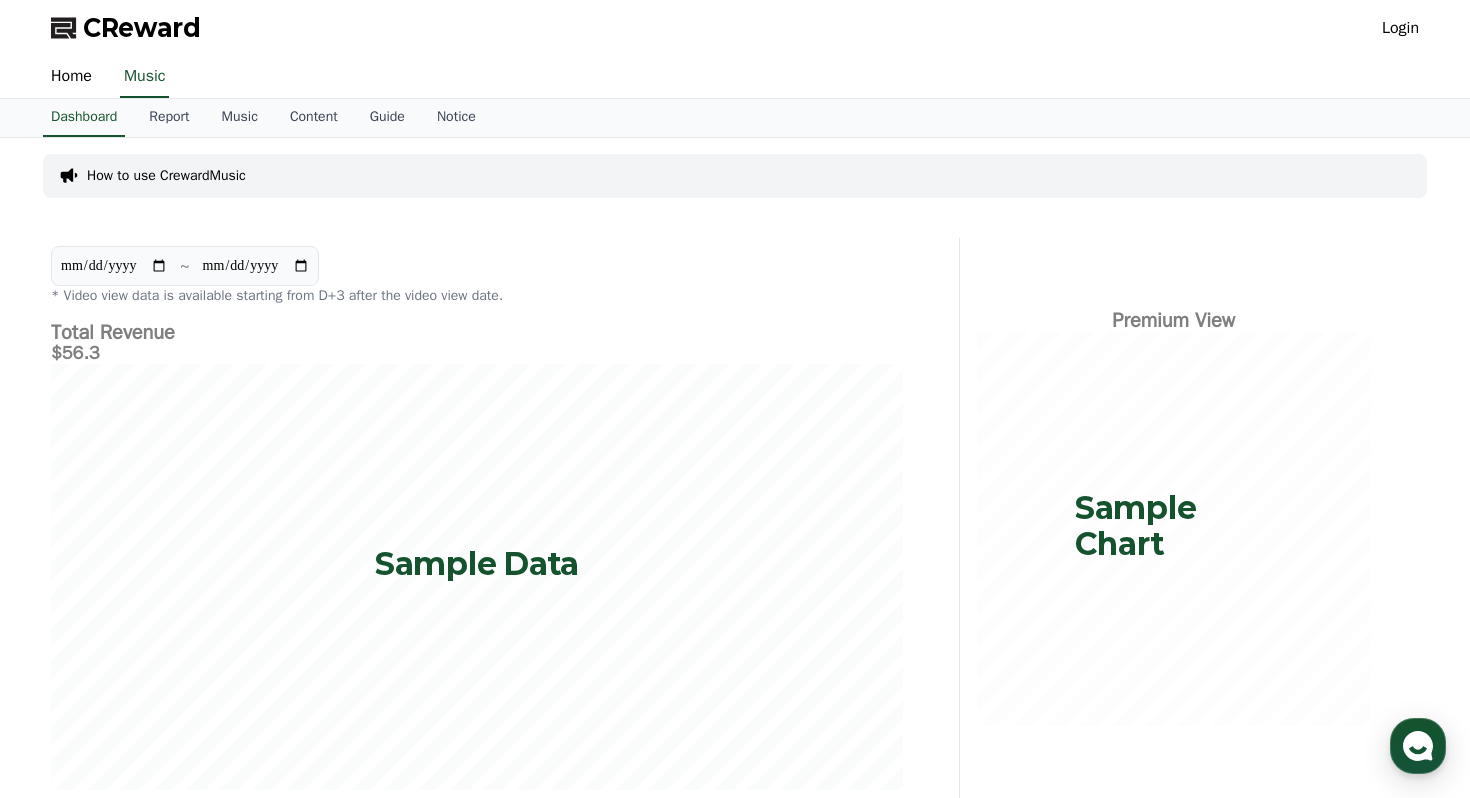 click on "Login" at bounding box center (1400, 28) 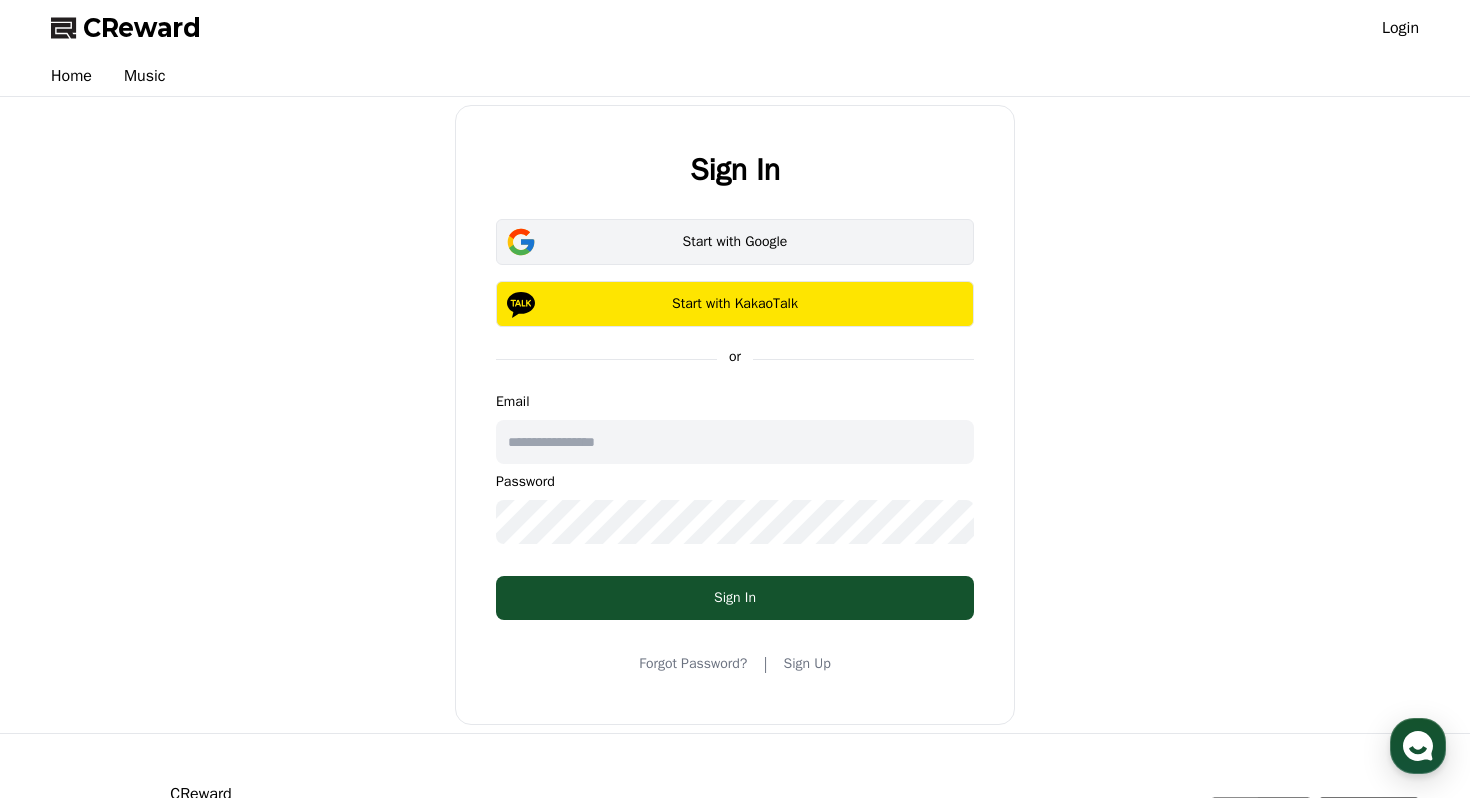 click on "Start with Google" at bounding box center [735, 242] 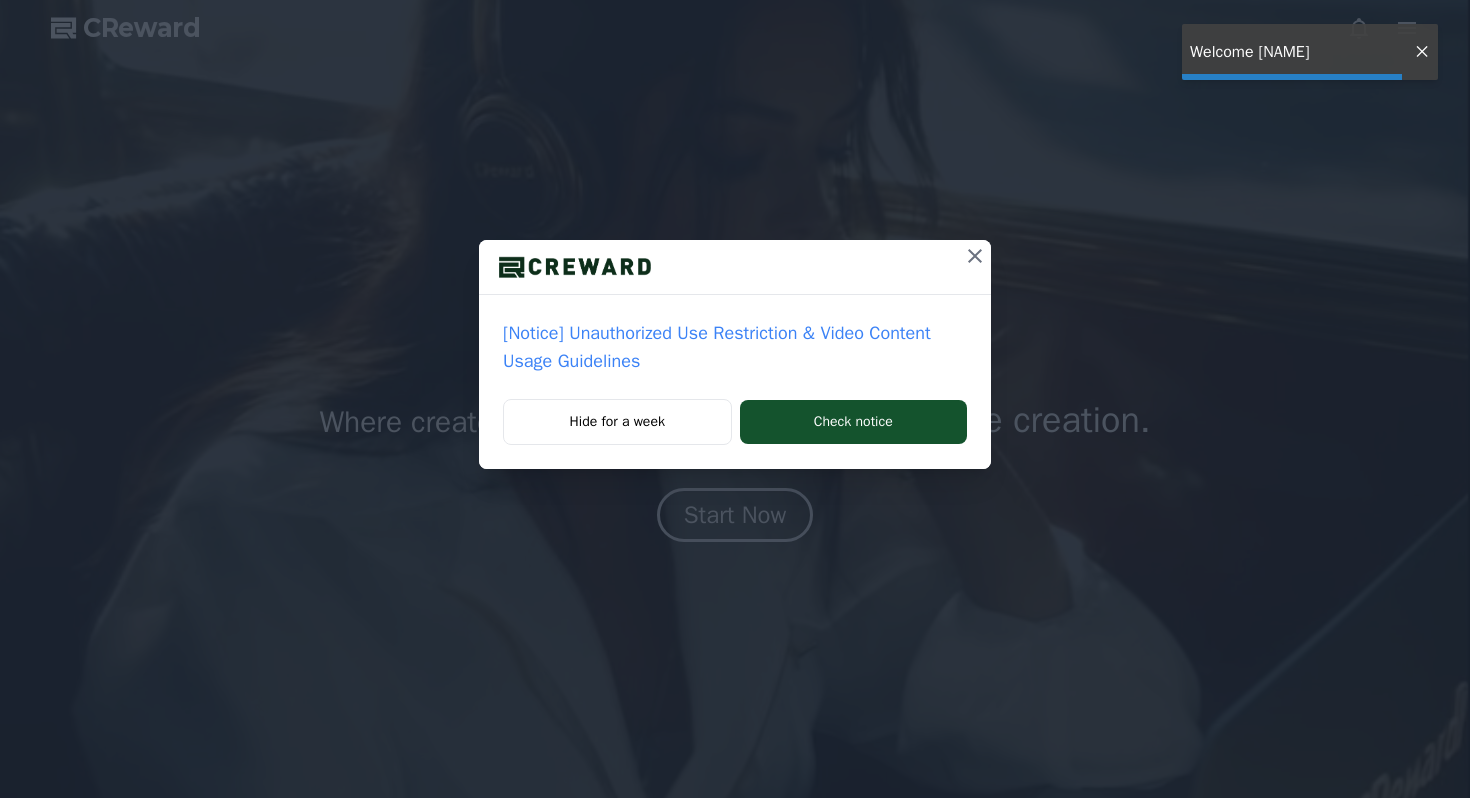 scroll, scrollTop: 0, scrollLeft: 0, axis: both 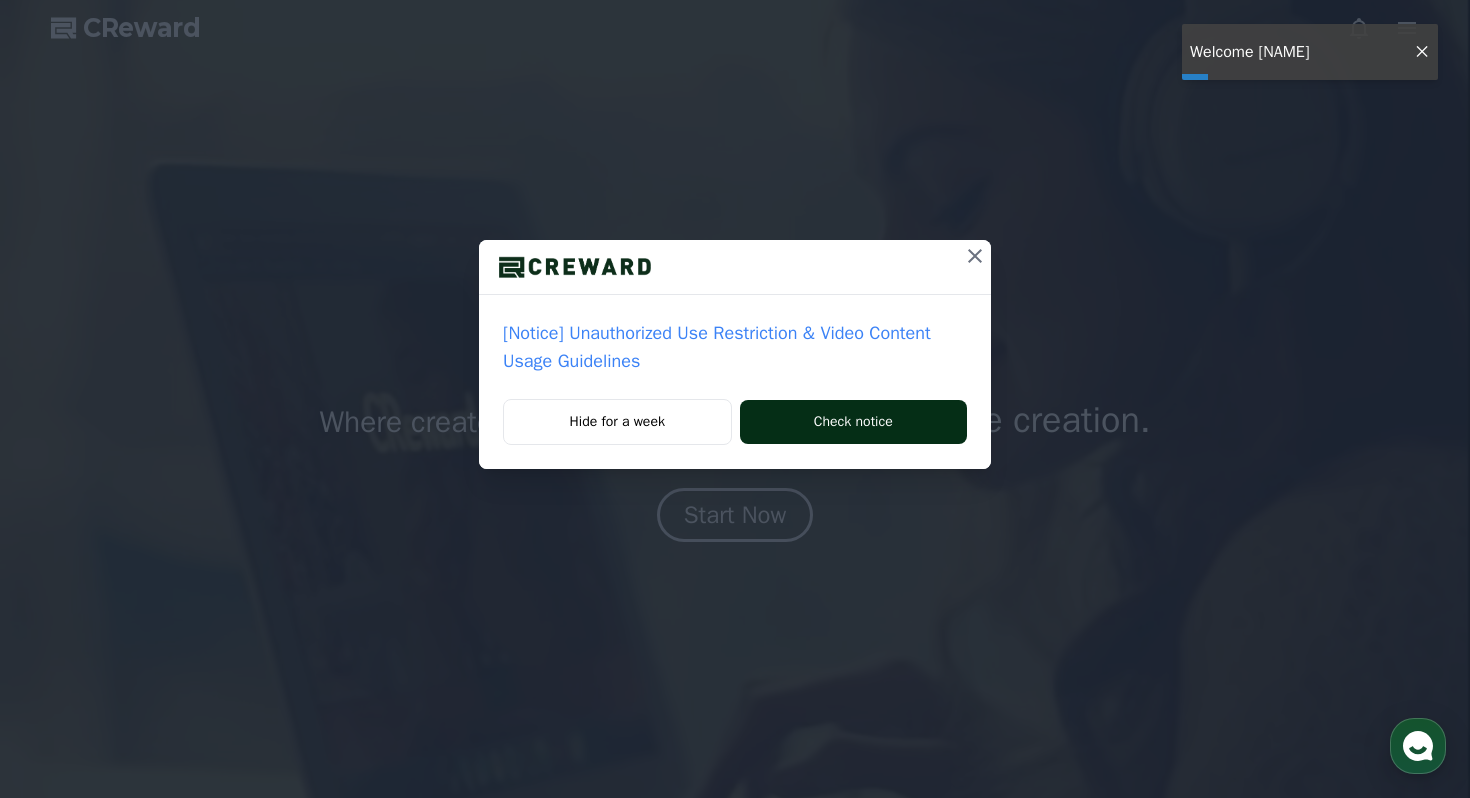 click on "Check notice" at bounding box center (853, 422) 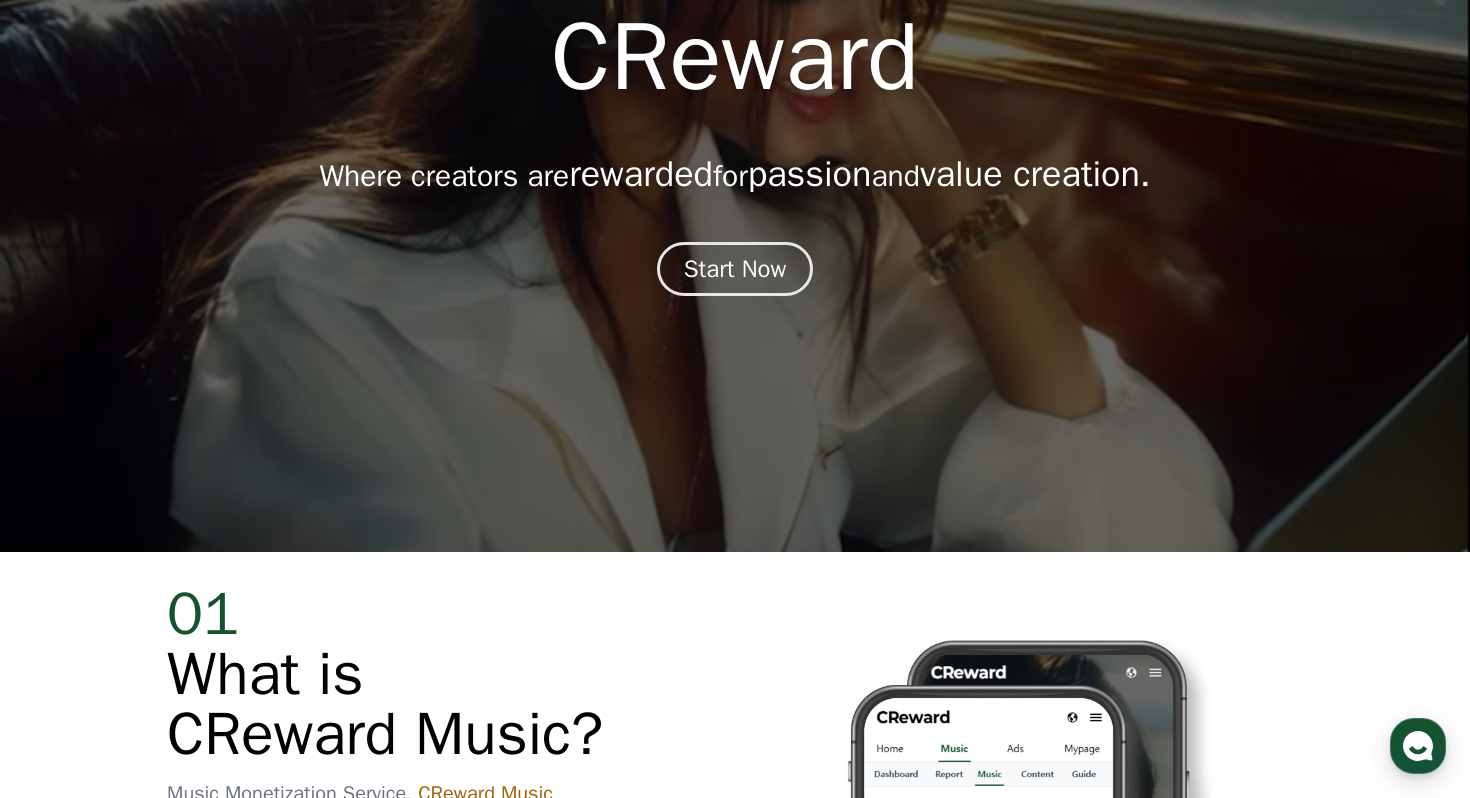 scroll, scrollTop: 0, scrollLeft: 0, axis: both 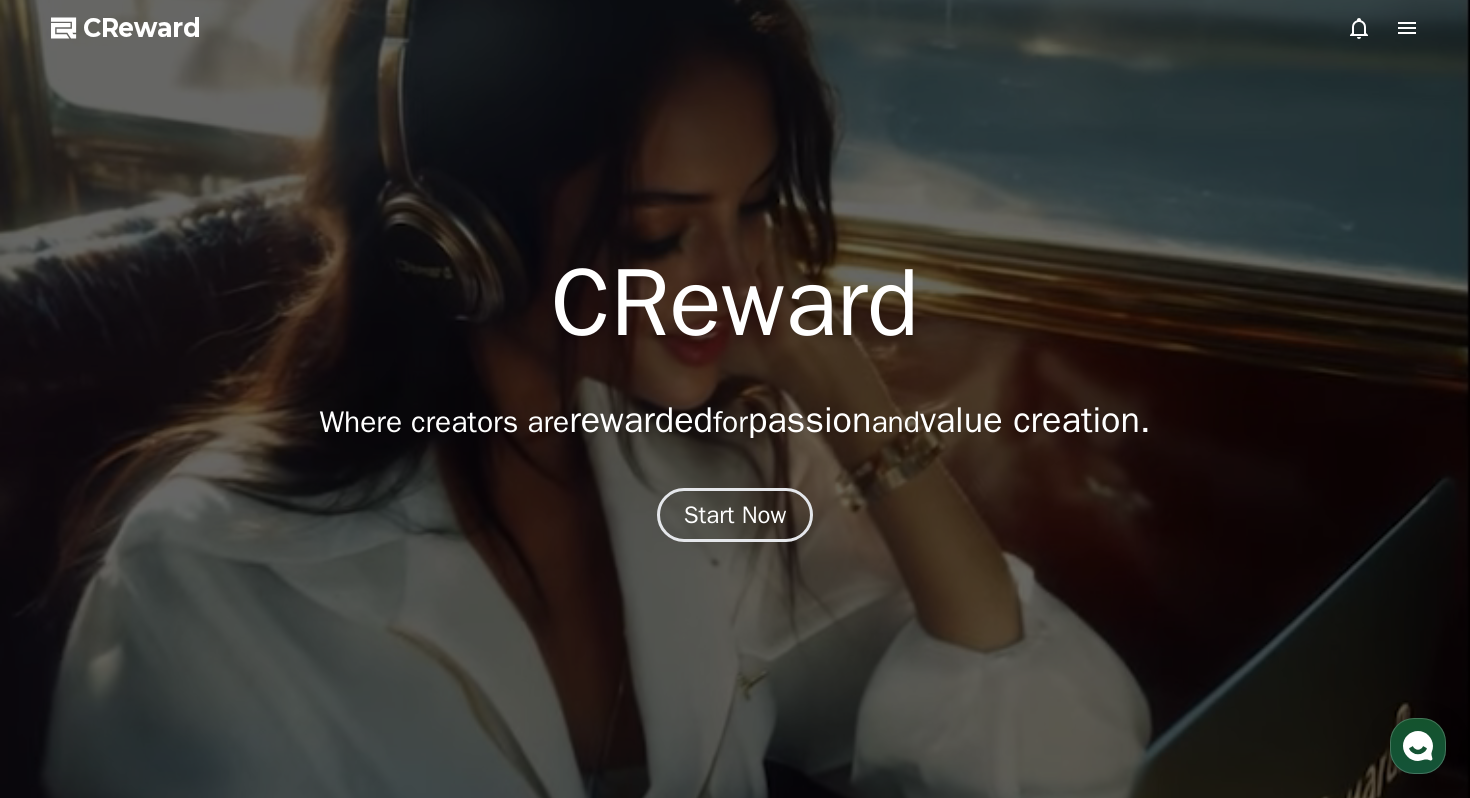 click on "CReward" at bounding box center [142, 28] 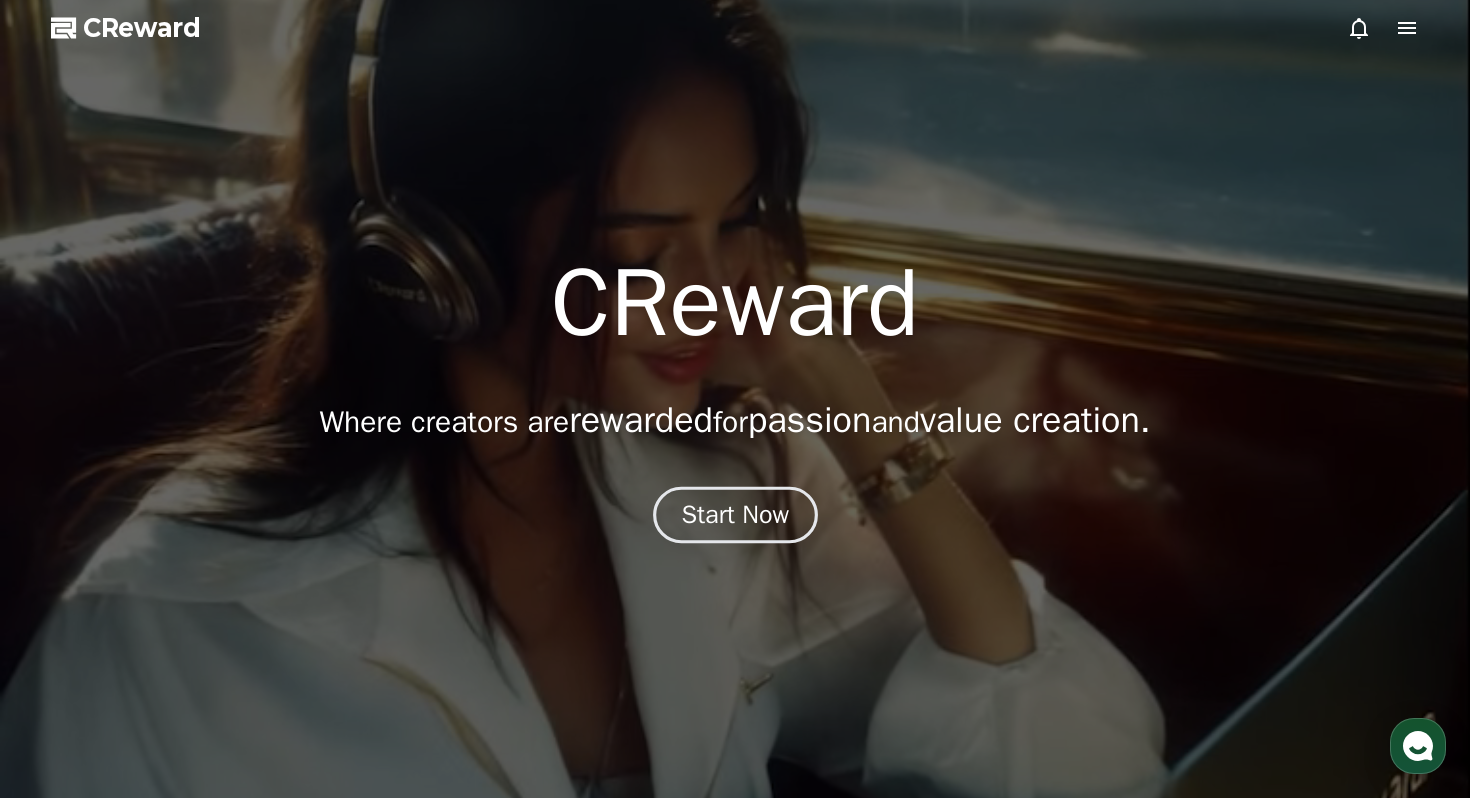 scroll, scrollTop: 0, scrollLeft: 0, axis: both 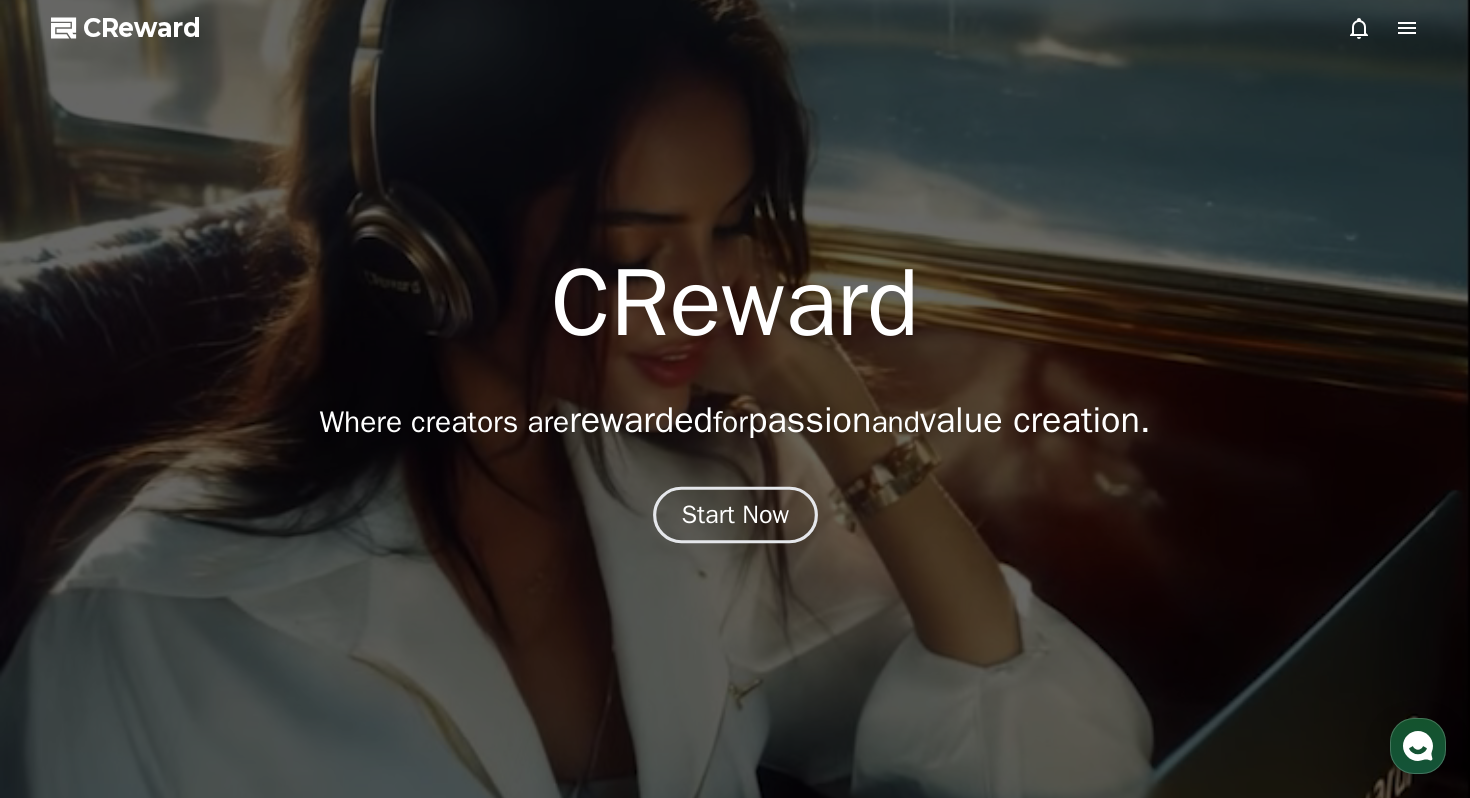 click on "Start Now" at bounding box center (735, 515) 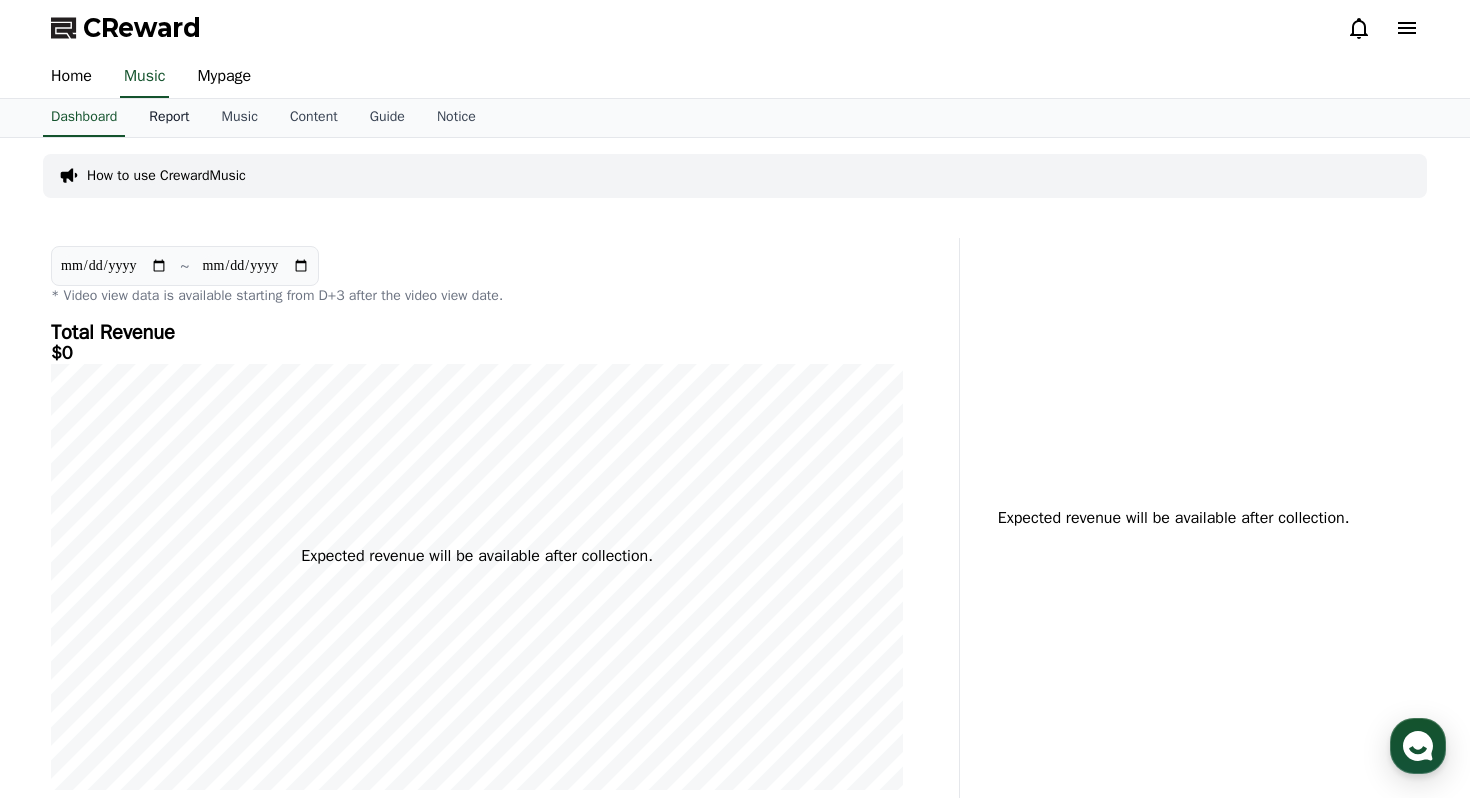 click on "Report" at bounding box center (169, 118) 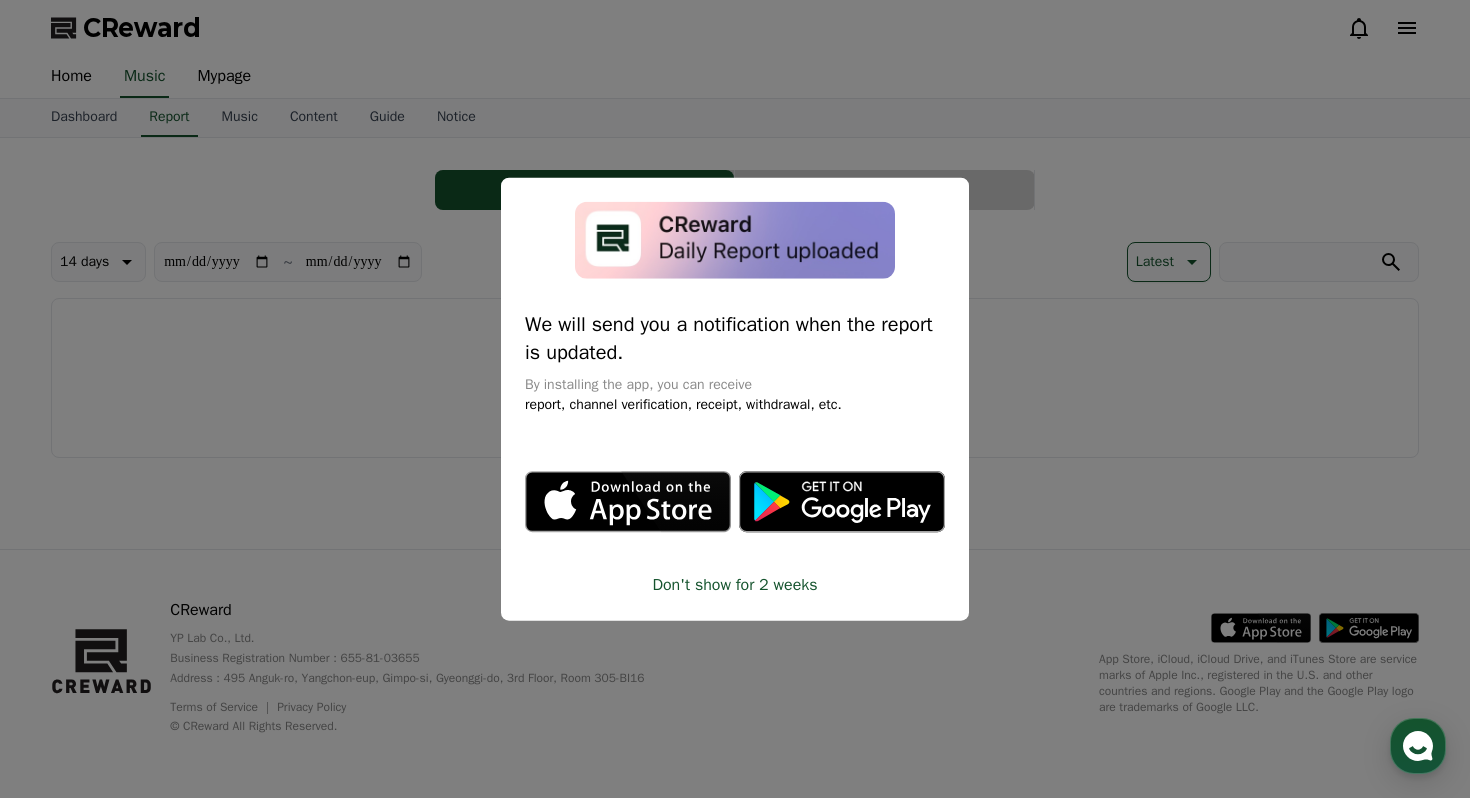 click at bounding box center (735, 399) 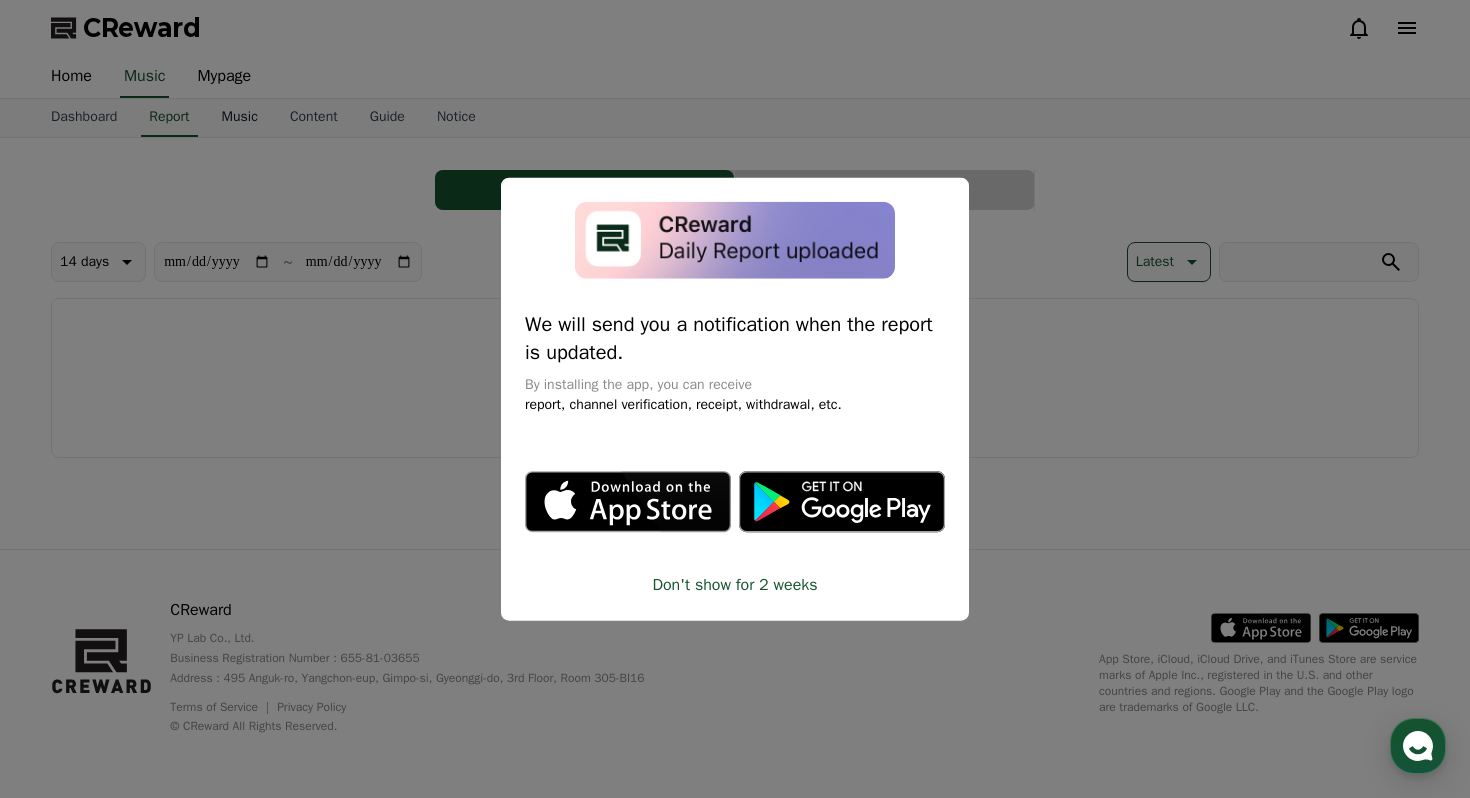 click on "Music" at bounding box center (240, 118) 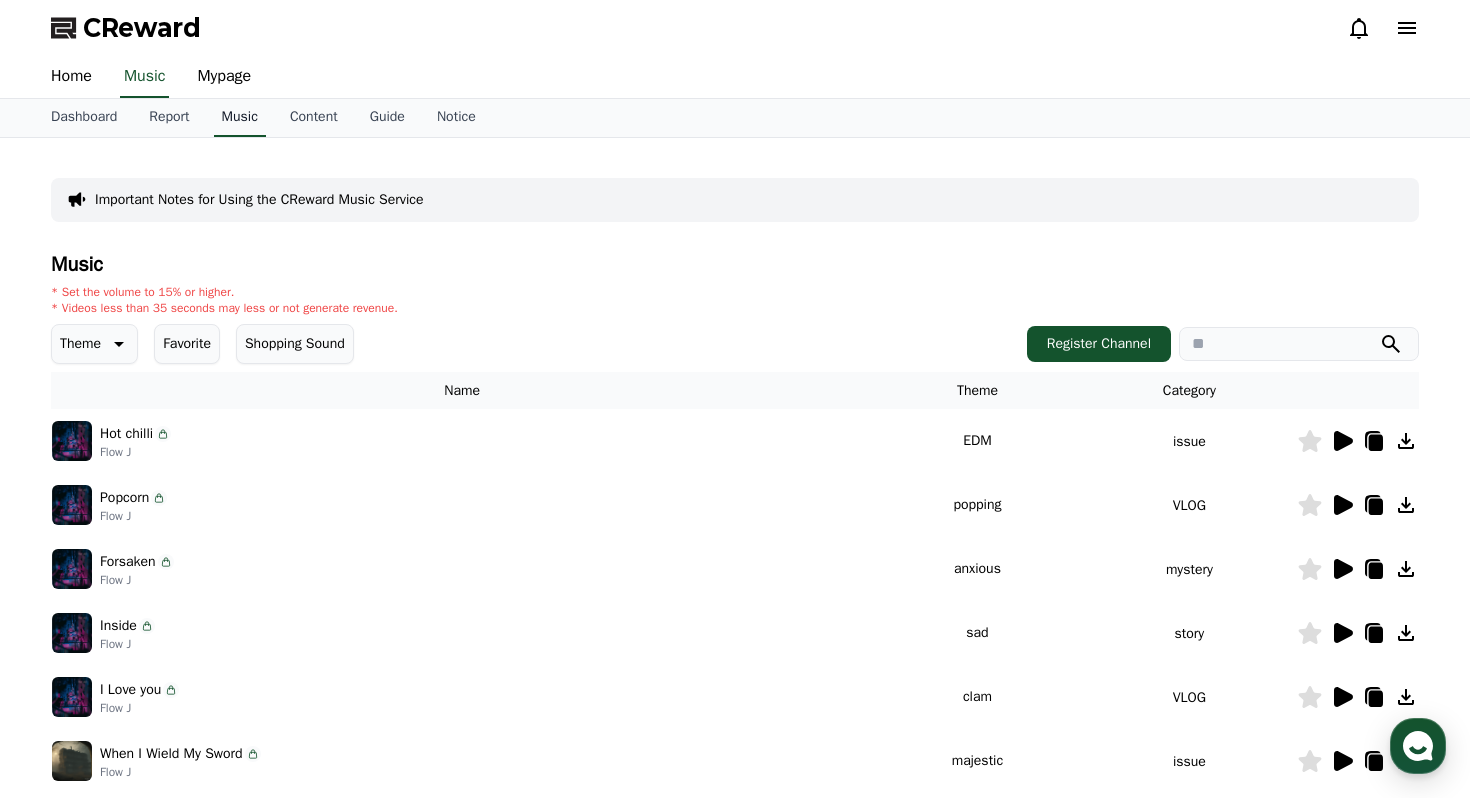 click on "Music" at bounding box center [240, 118] 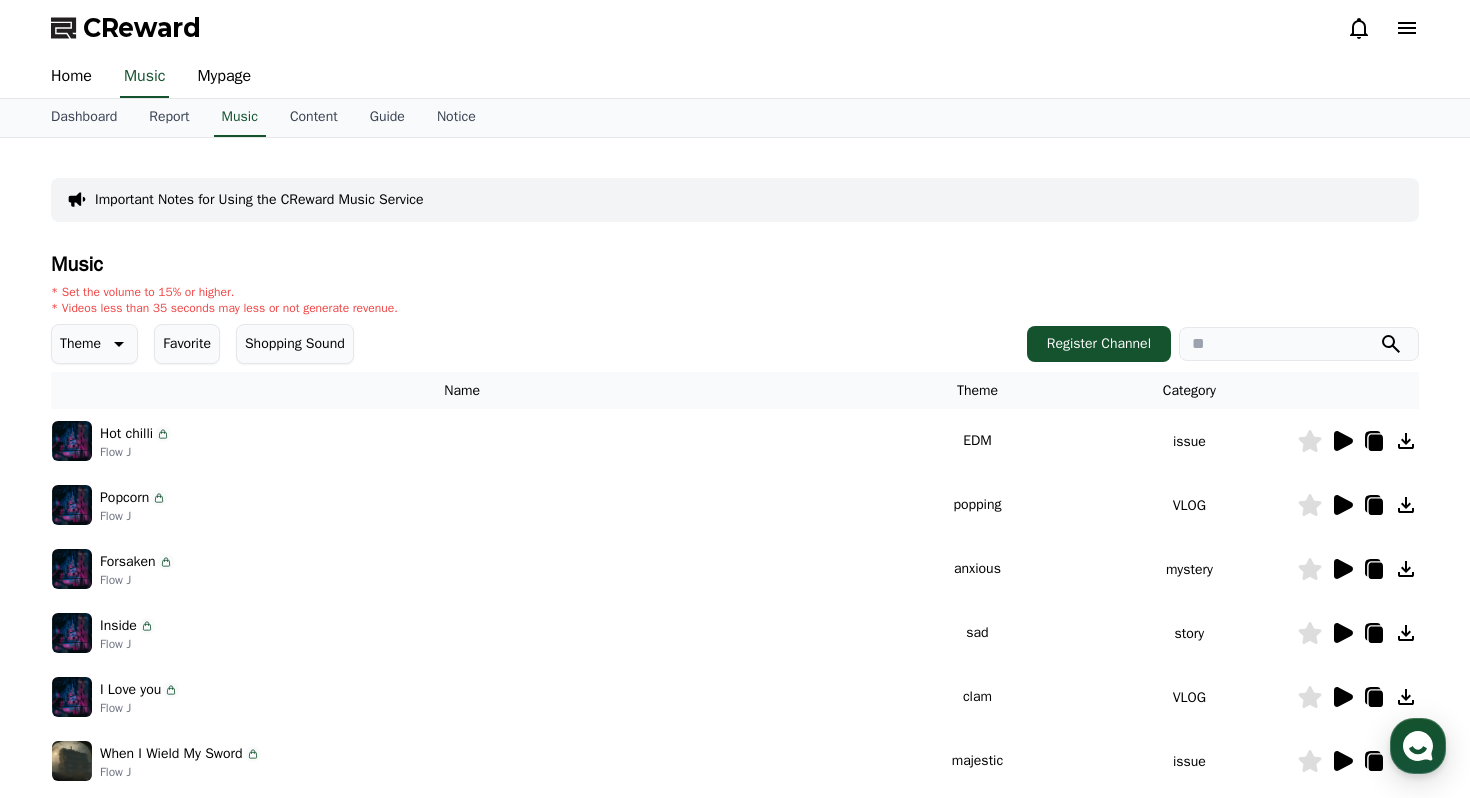 click on "Theme" at bounding box center (94, 344) 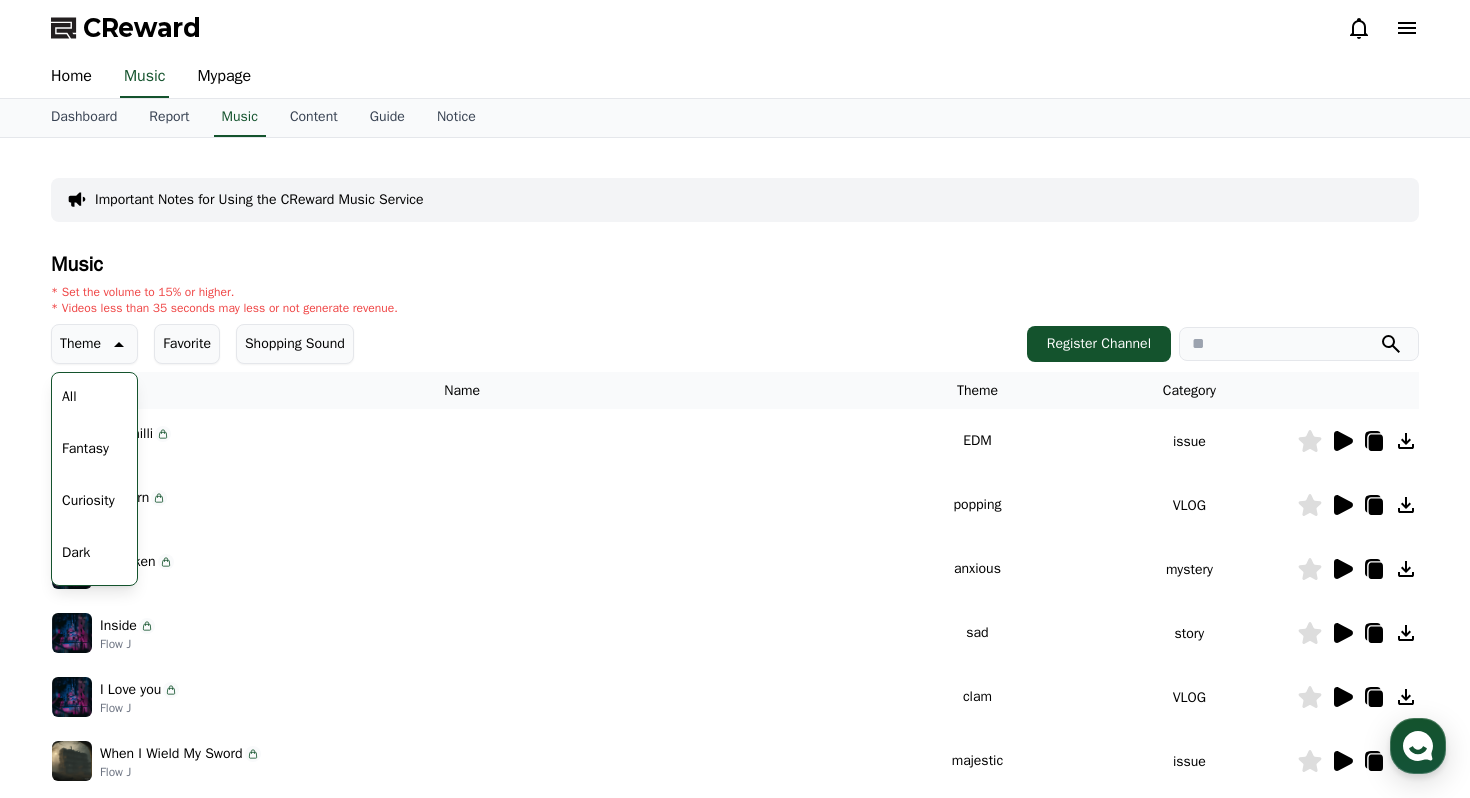 click on "Favorite" at bounding box center (187, 344) 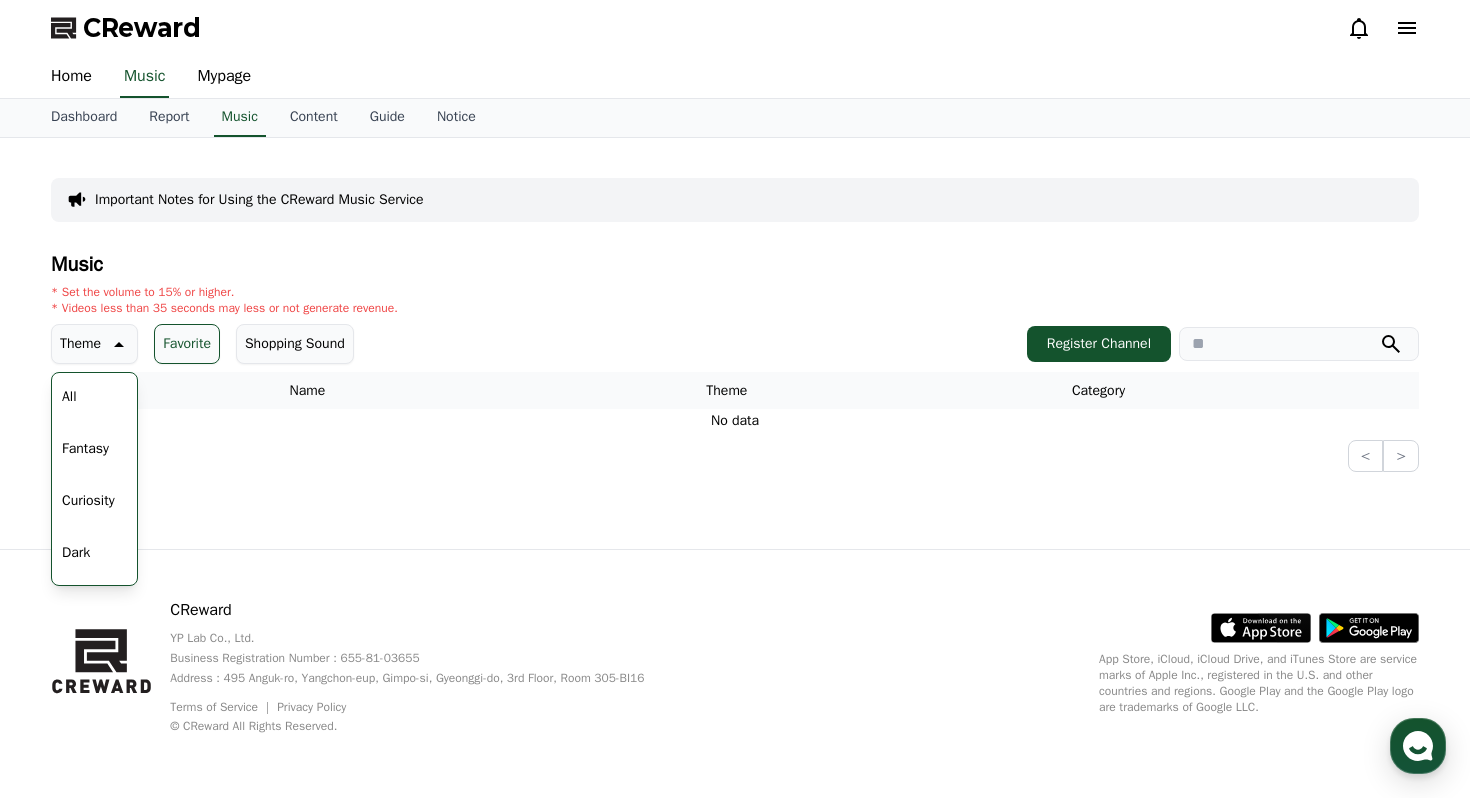click on "* Set the volume to 15% or higher." at bounding box center [224, 292] 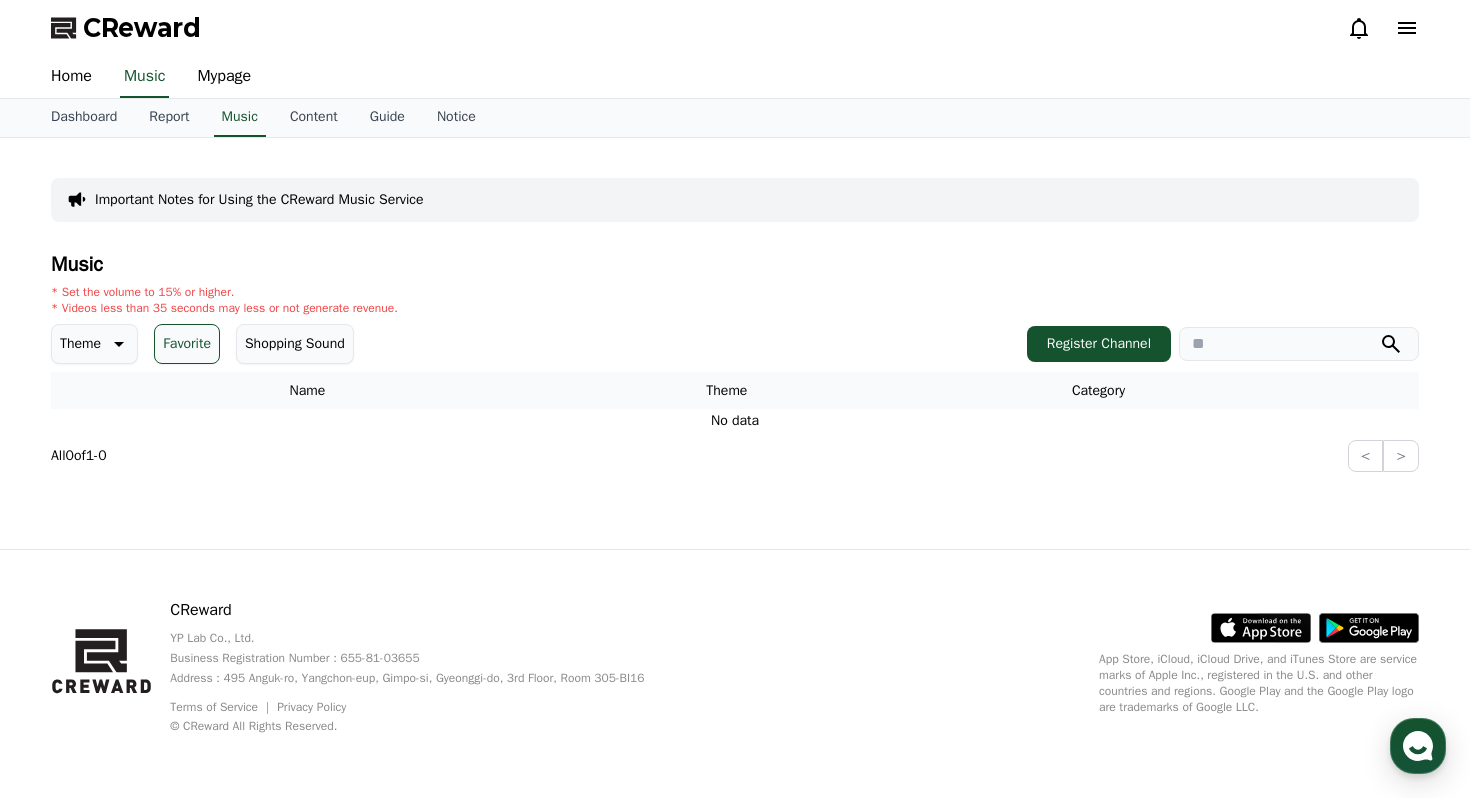 click on "Favorite" at bounding box center (187, 344) 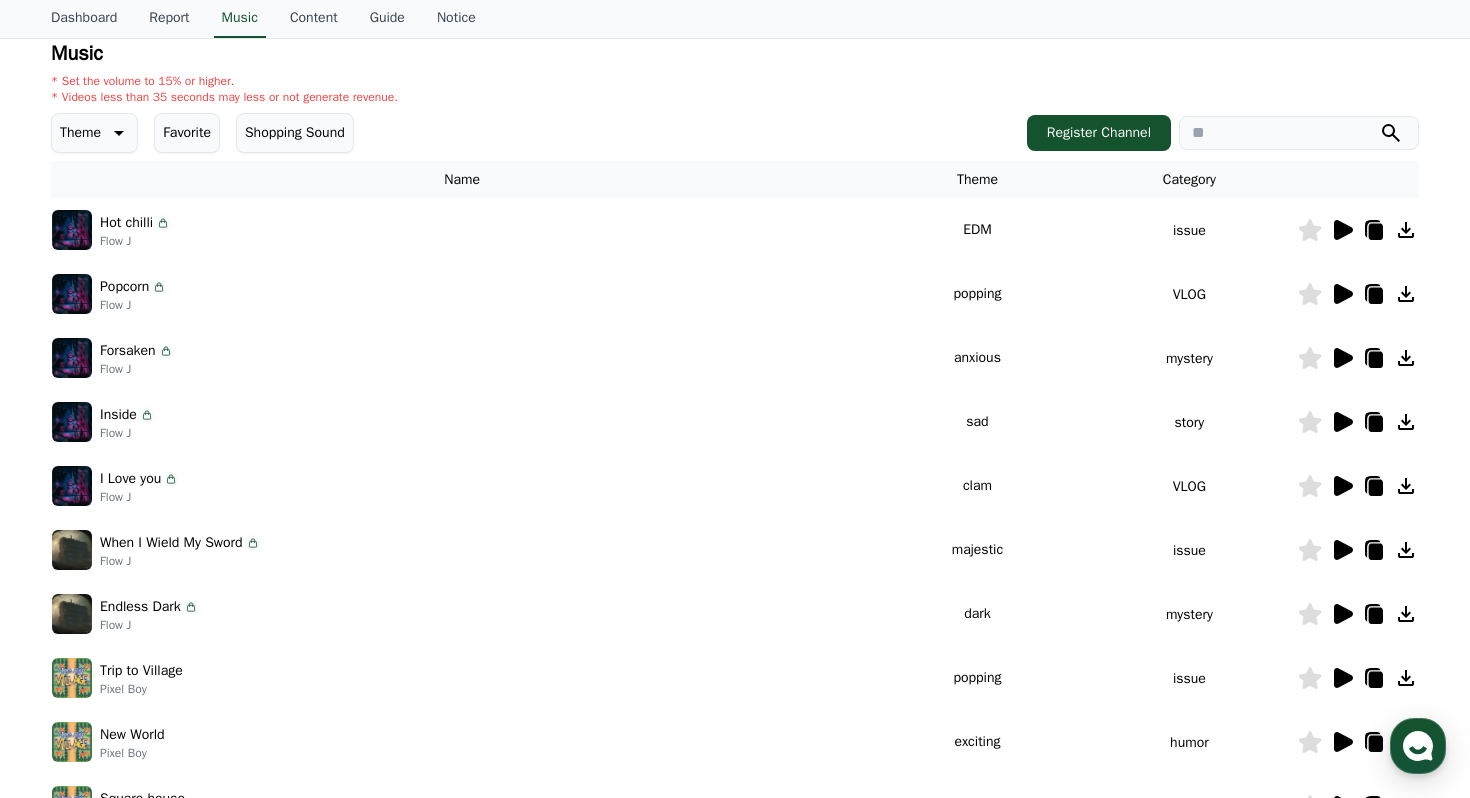 scroll, scrollTop: 0, scrollLeft: 0, axis: both 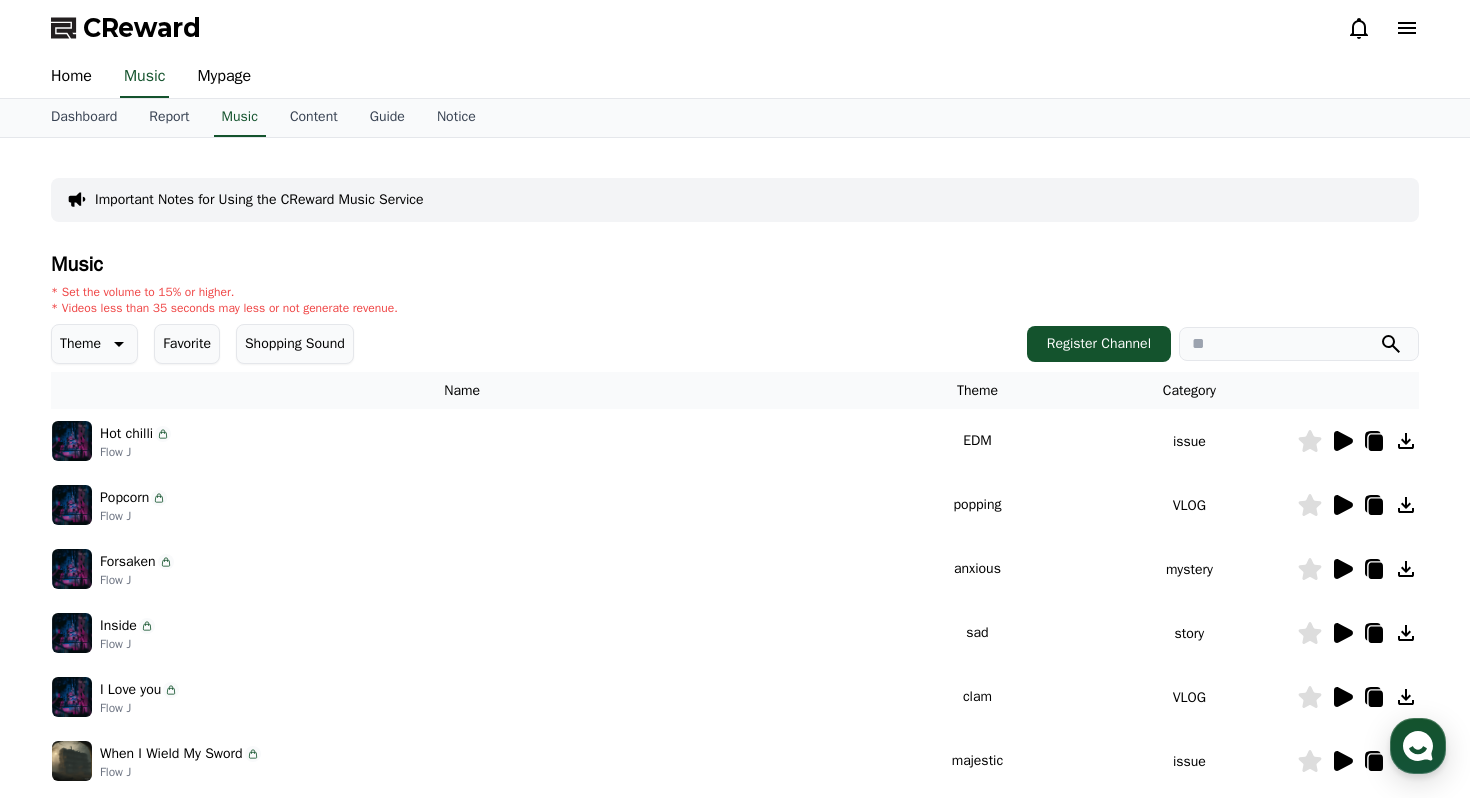 click on "Theme       Favorite   Shopping Sound" at bounding box center [202, 344] 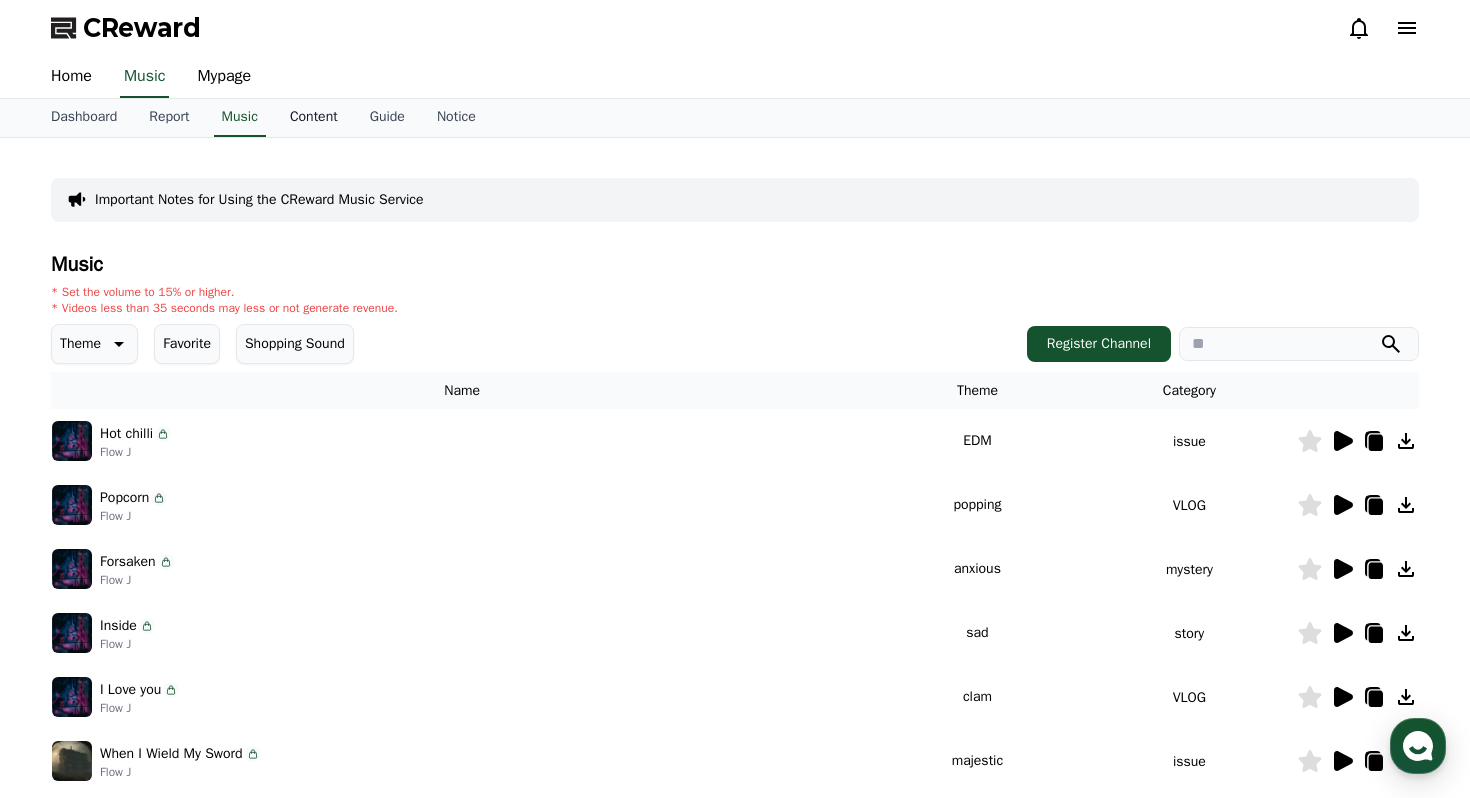 click on "Content" at bounding box center (314, 118) 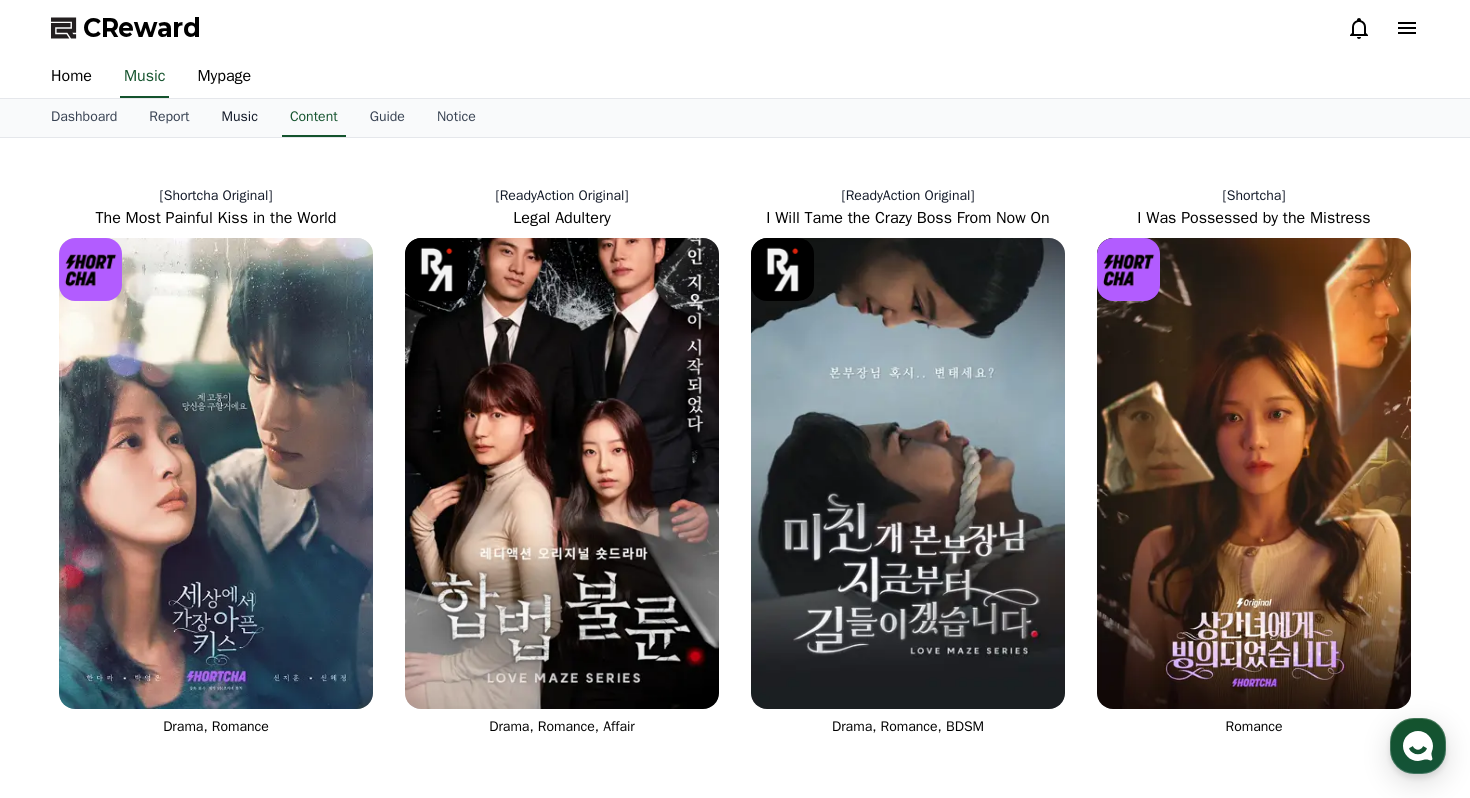 click on "Music" at bounding box center (240, 118) 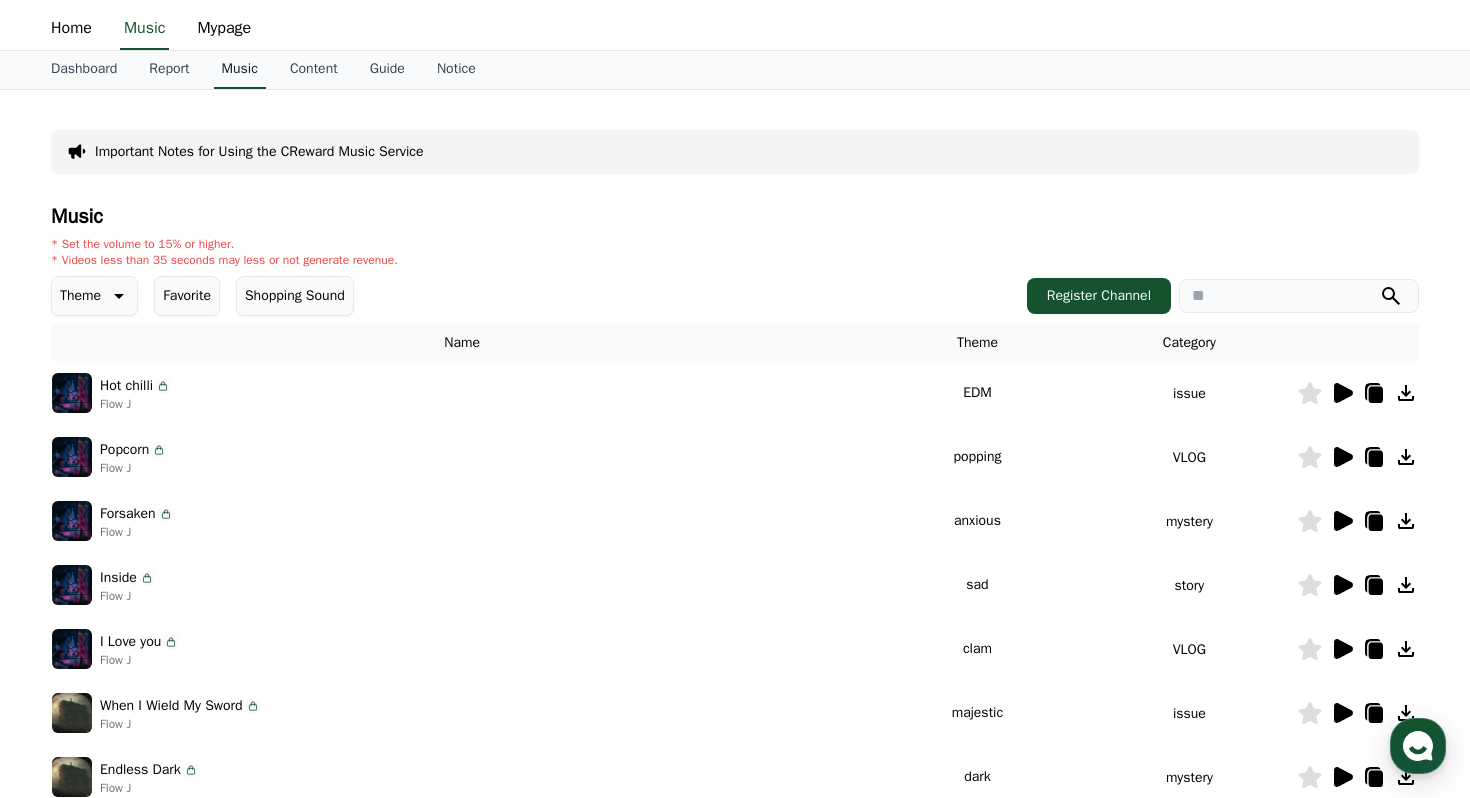 scroll, scrollTop: 66, scrollLeft: 0, axis: vertical 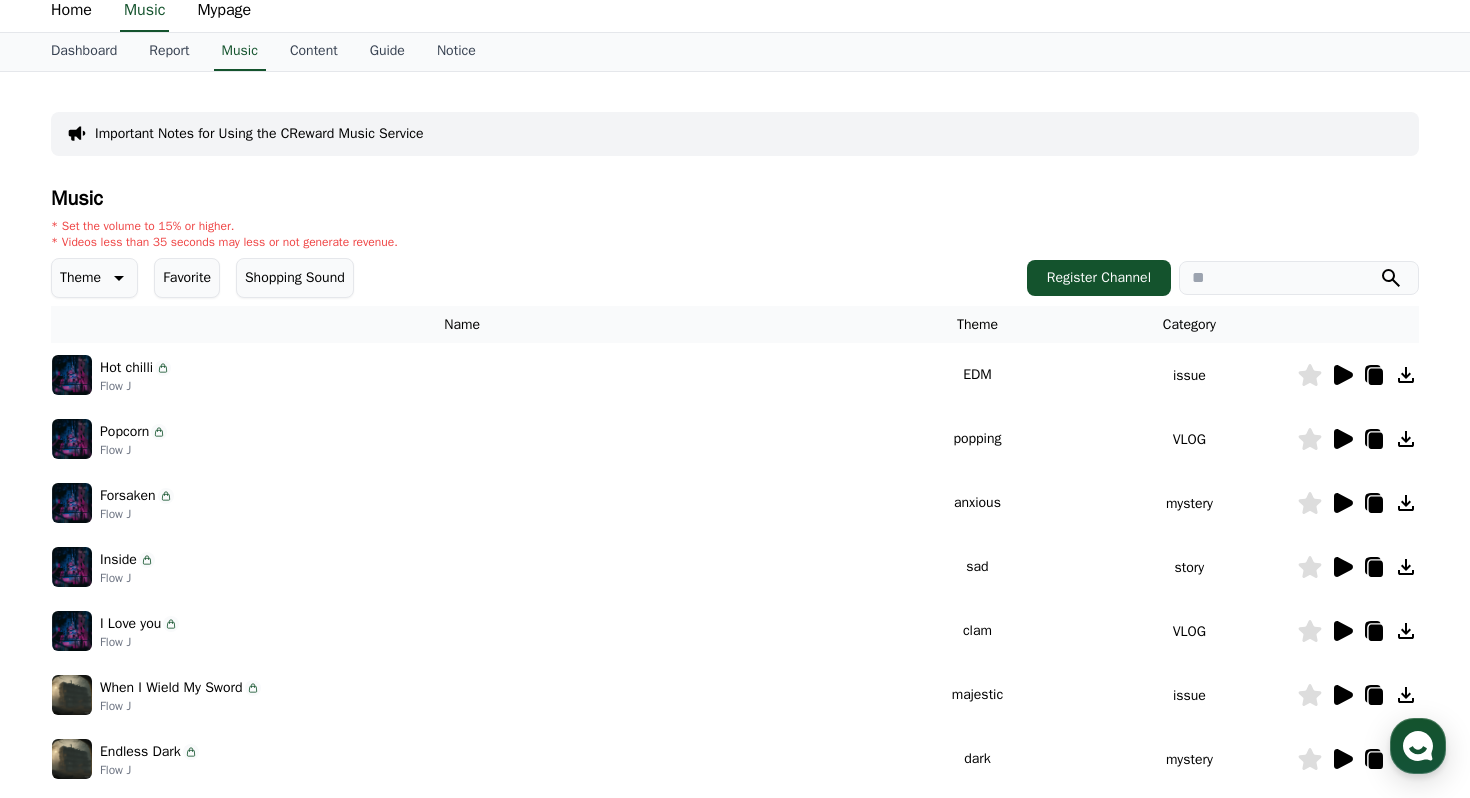 click at bounding box center (72, 375) 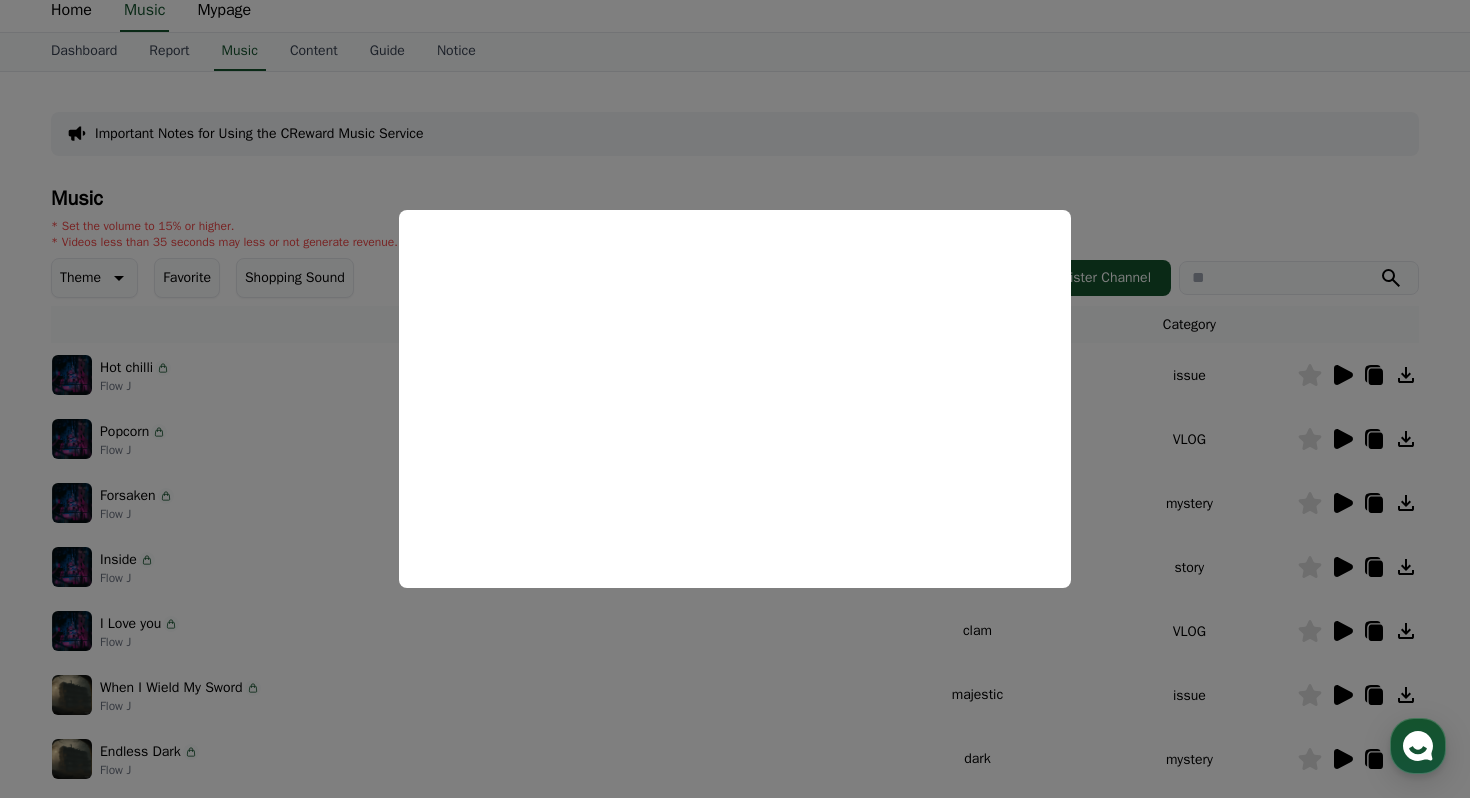 click at bounding box center [735, 399] 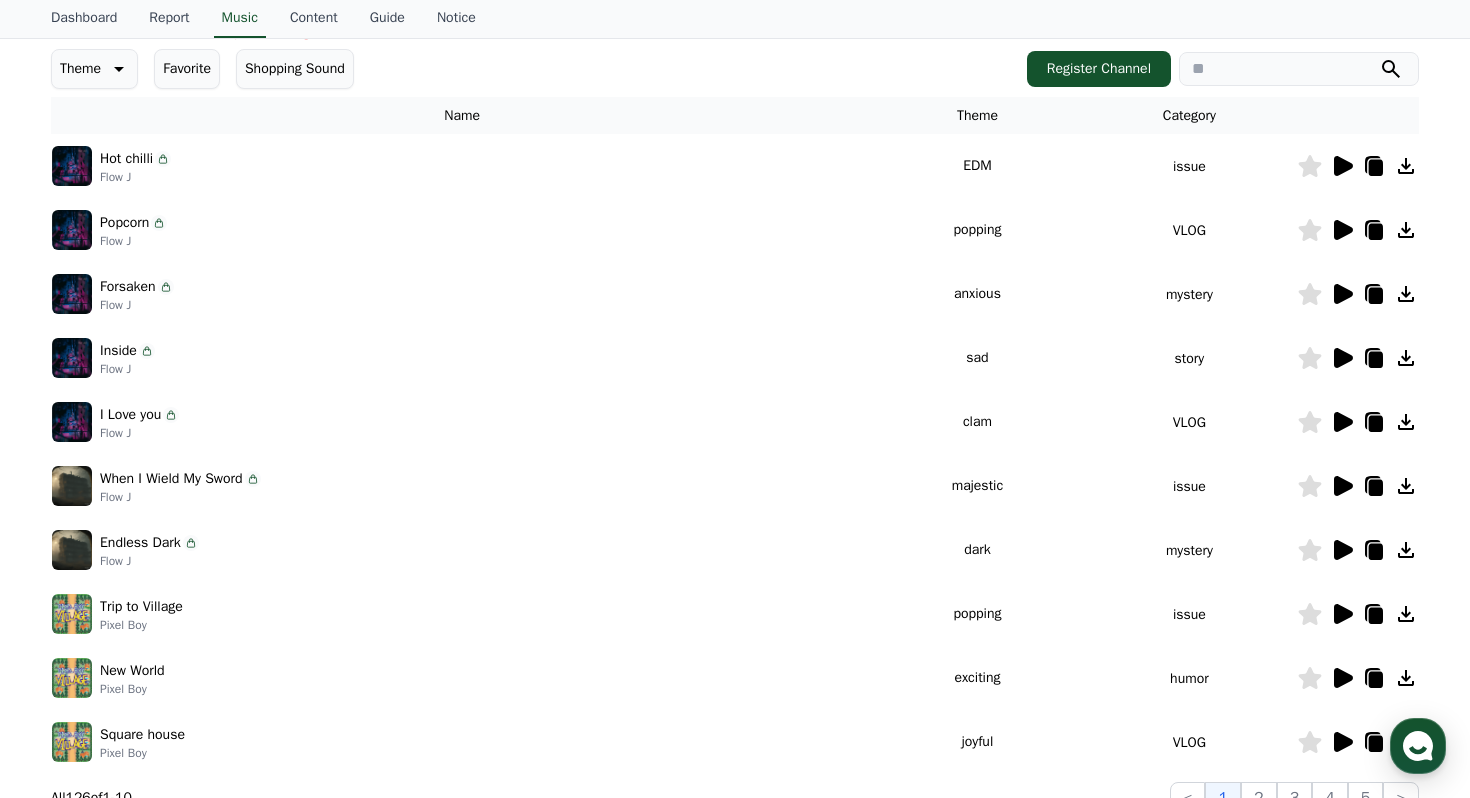 scroll, scrollTop: 556, scrollLeft: 0, axis: vertical 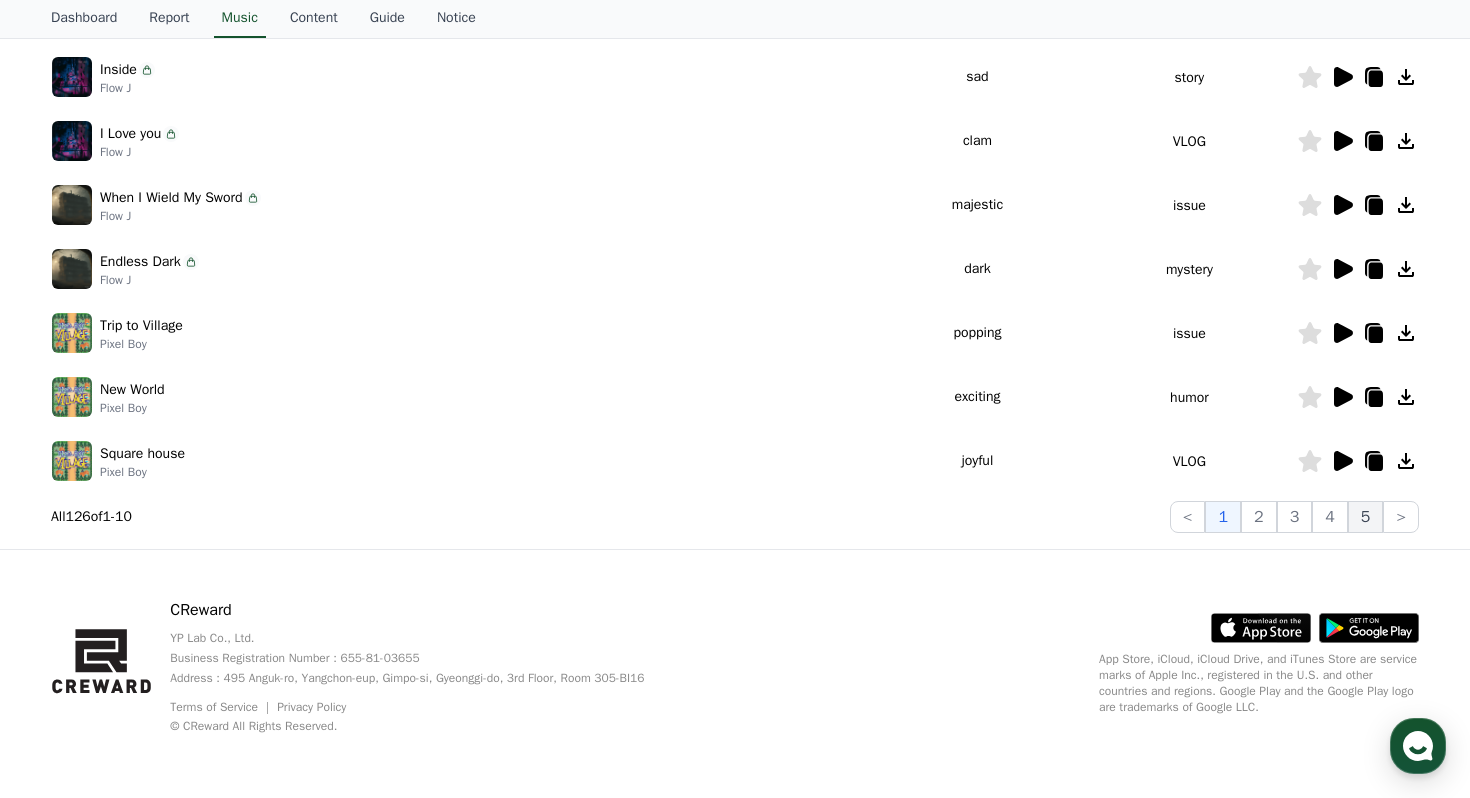 click on "5" 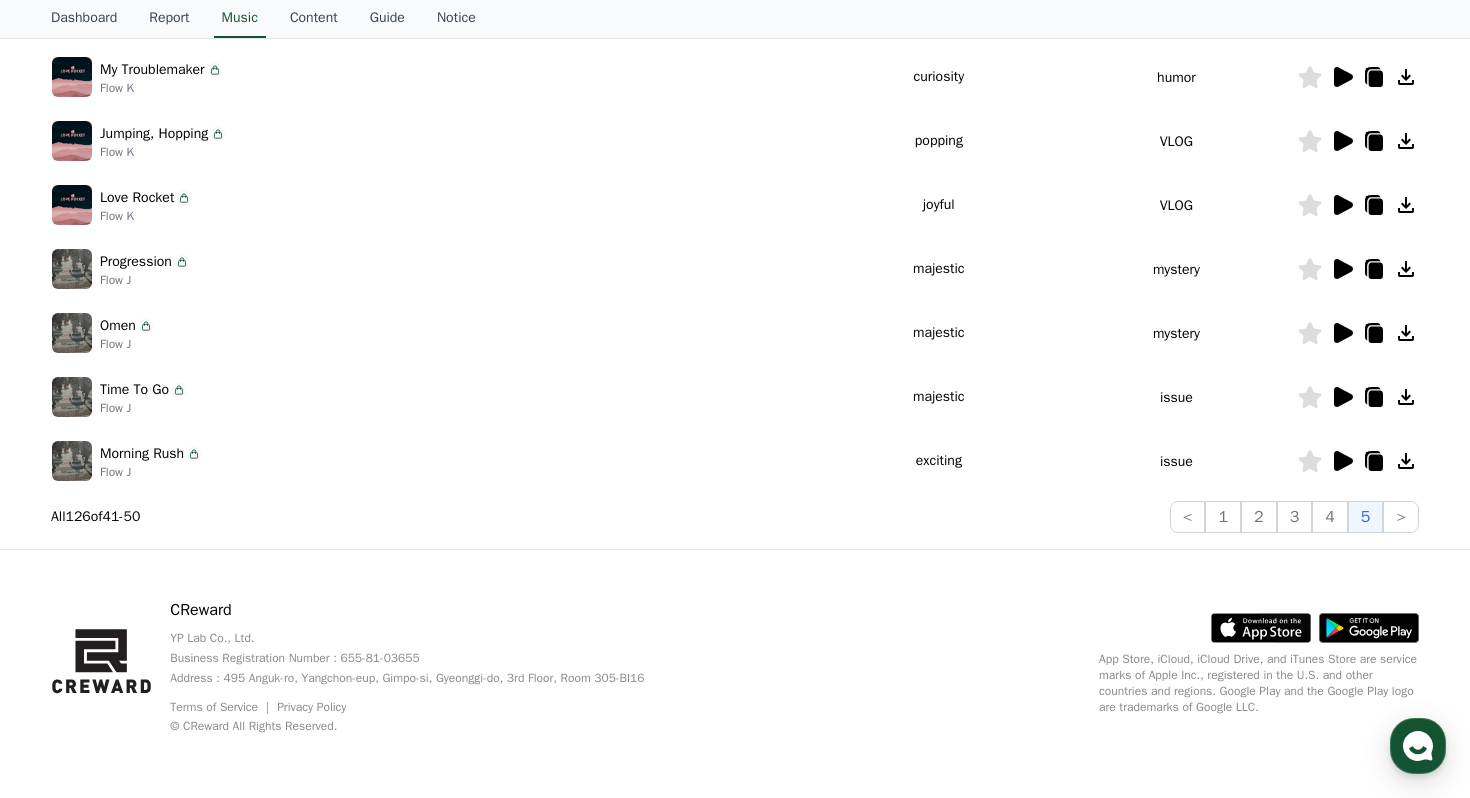 scroll, scrollTop: 0, scrollLeft: 0, axis: both 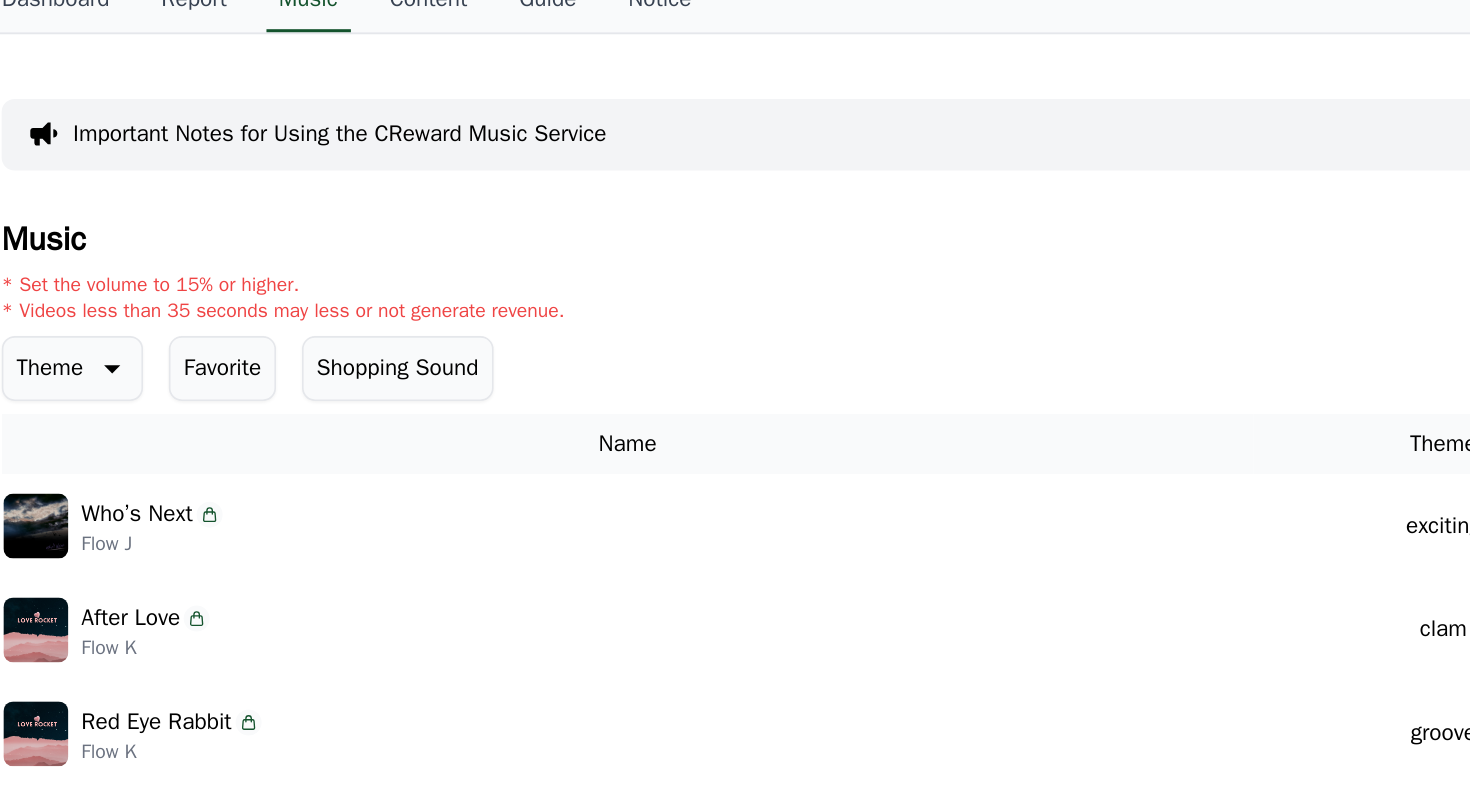 click on "* Set the volume to 15% or higher." at bounding box center [224, 292] 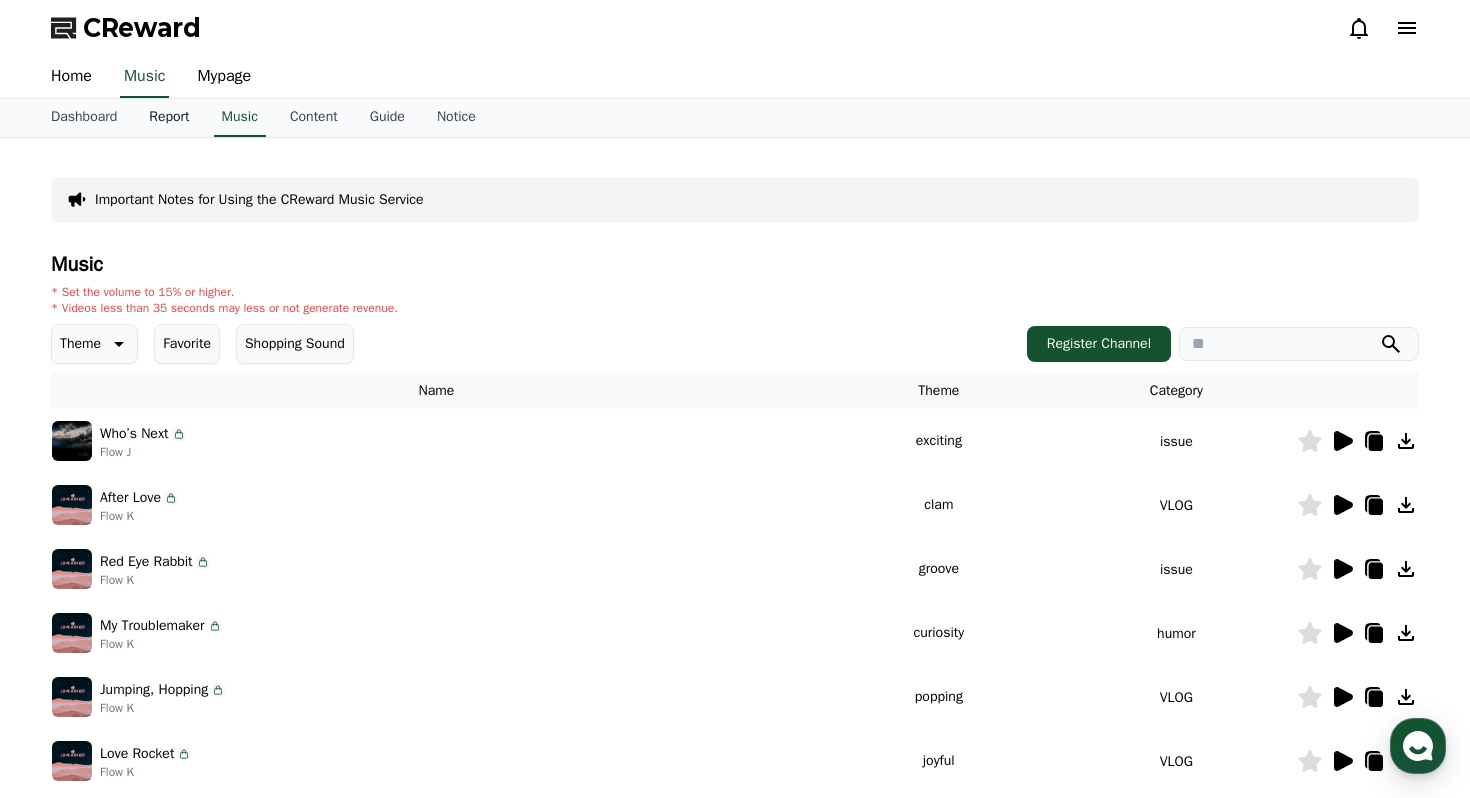click on "Report" at bounding box center [169, 118] 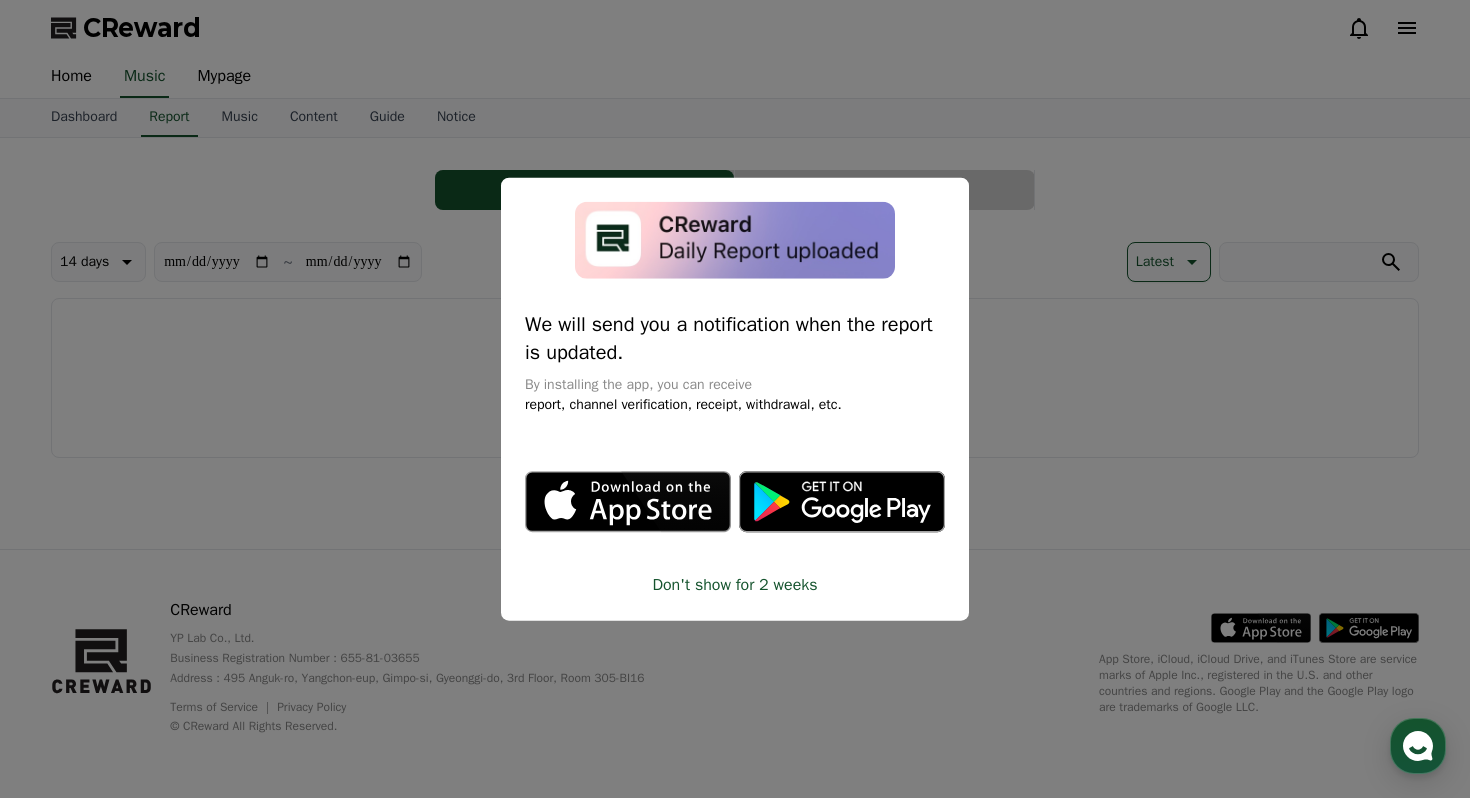 click at bounding box center [735, 399] 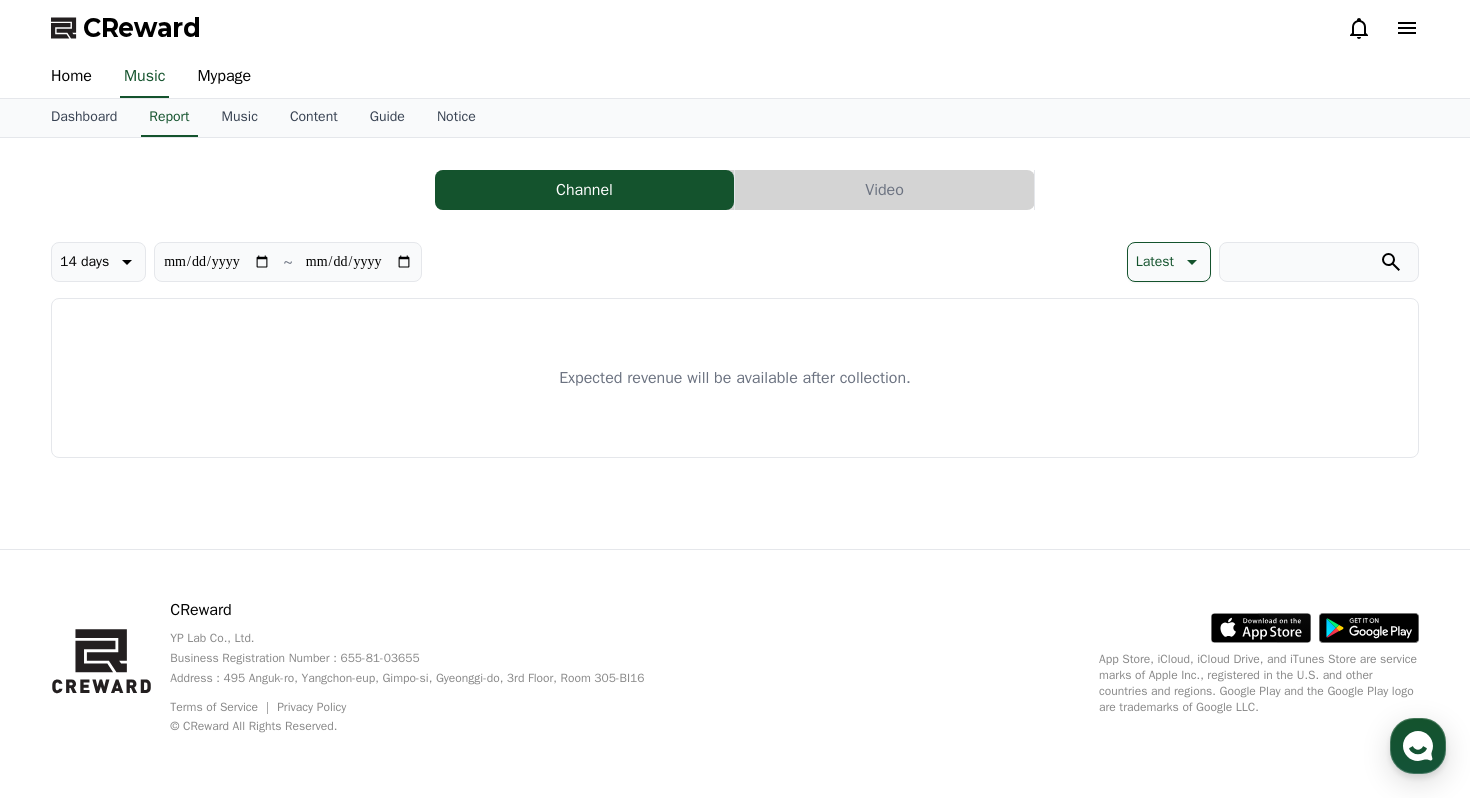 click on "Dashboard" at bounding box center [84, 118] 